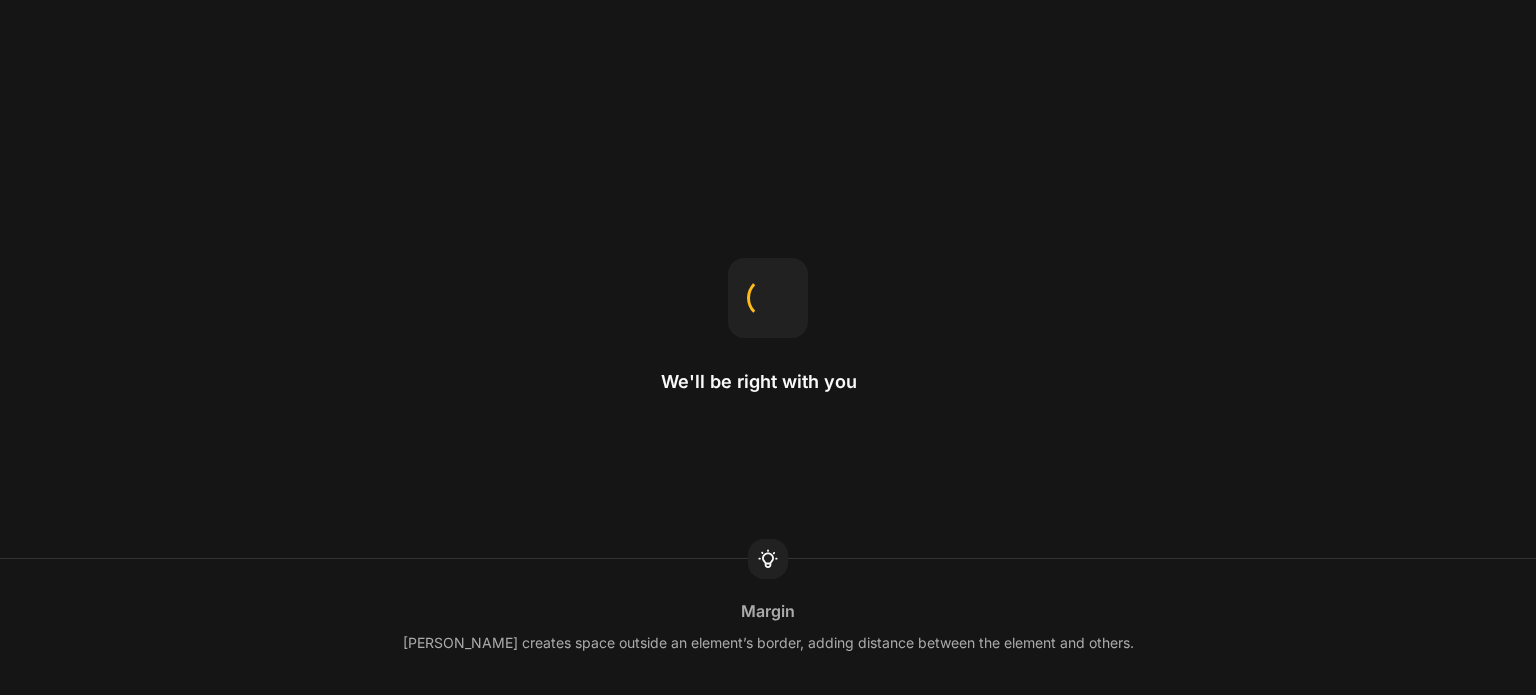 scroll, scrollTop: 0, scrollLeft: 0, axis: both 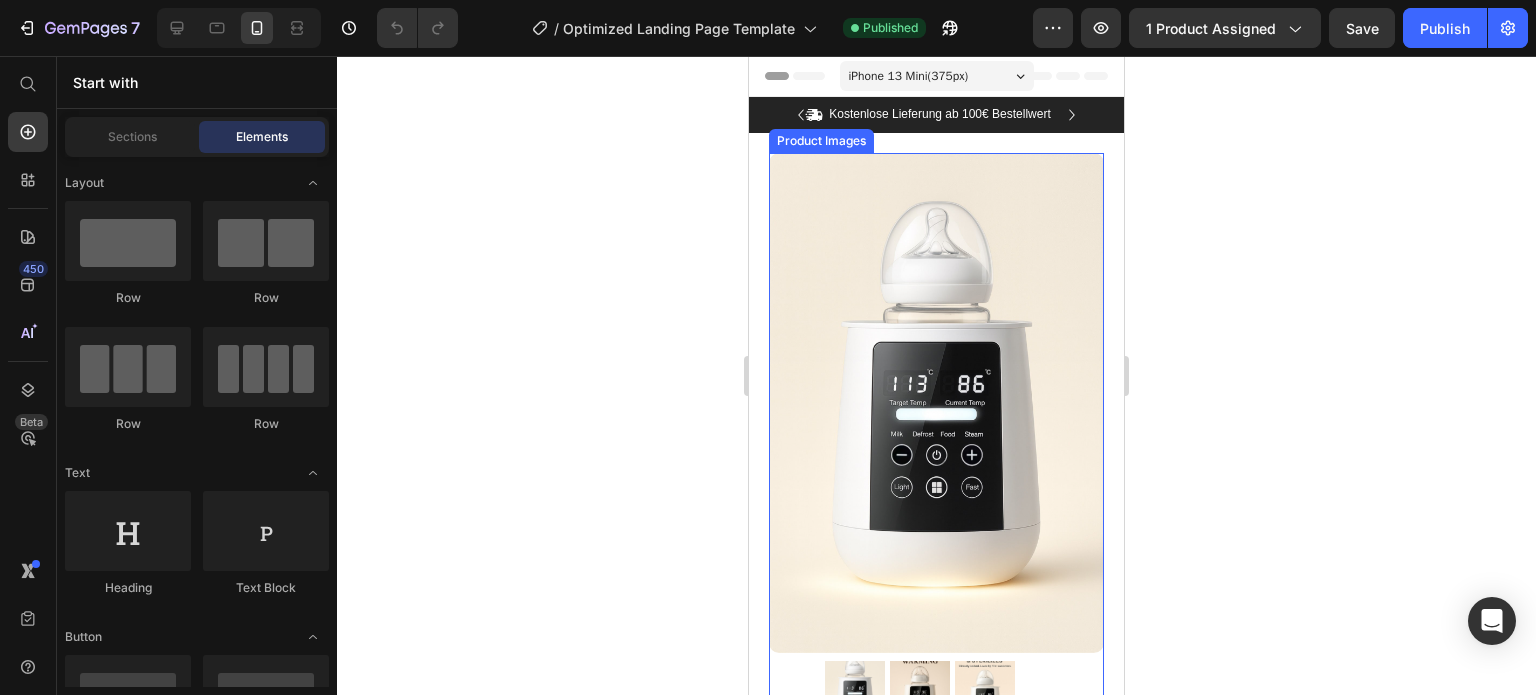 click at bounding box center [936, 403] 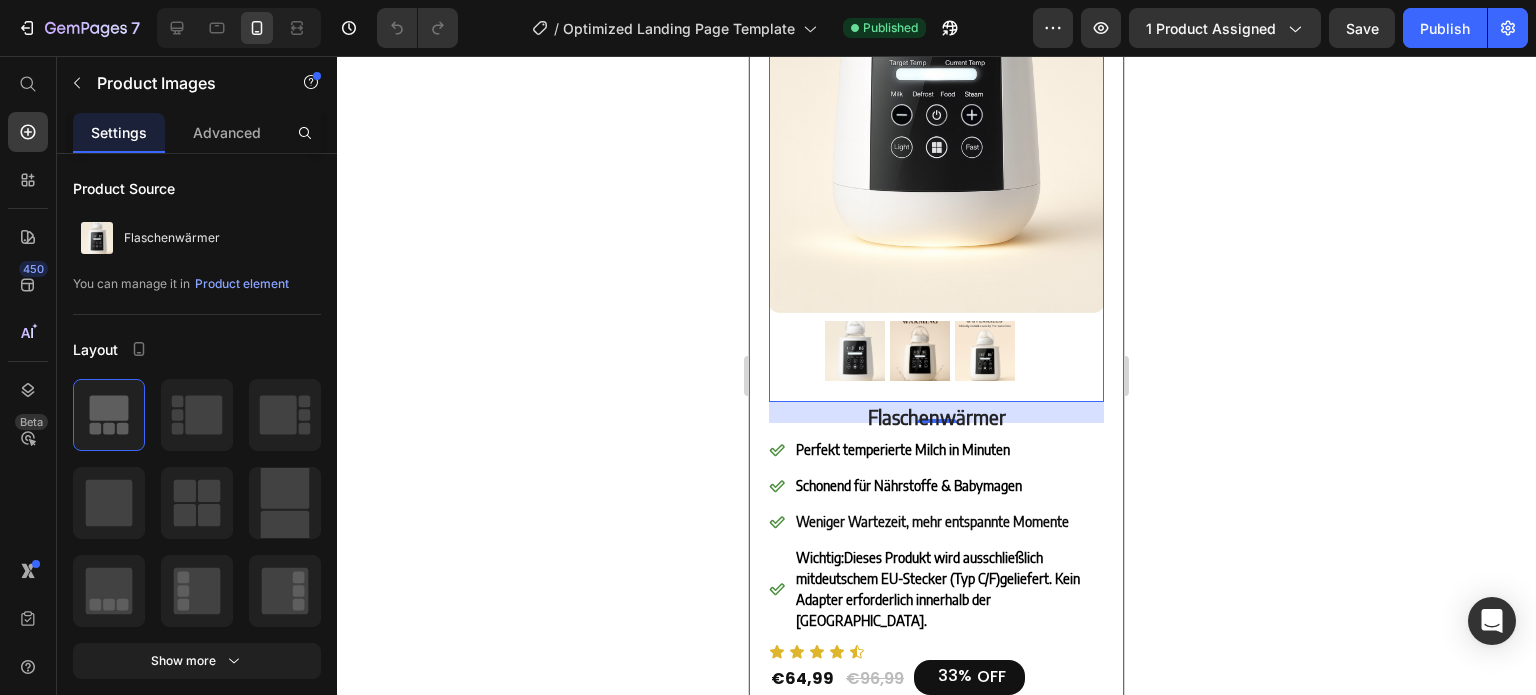 scroll, scrollTop: 500, scrollLeft: 0, axis: vertical 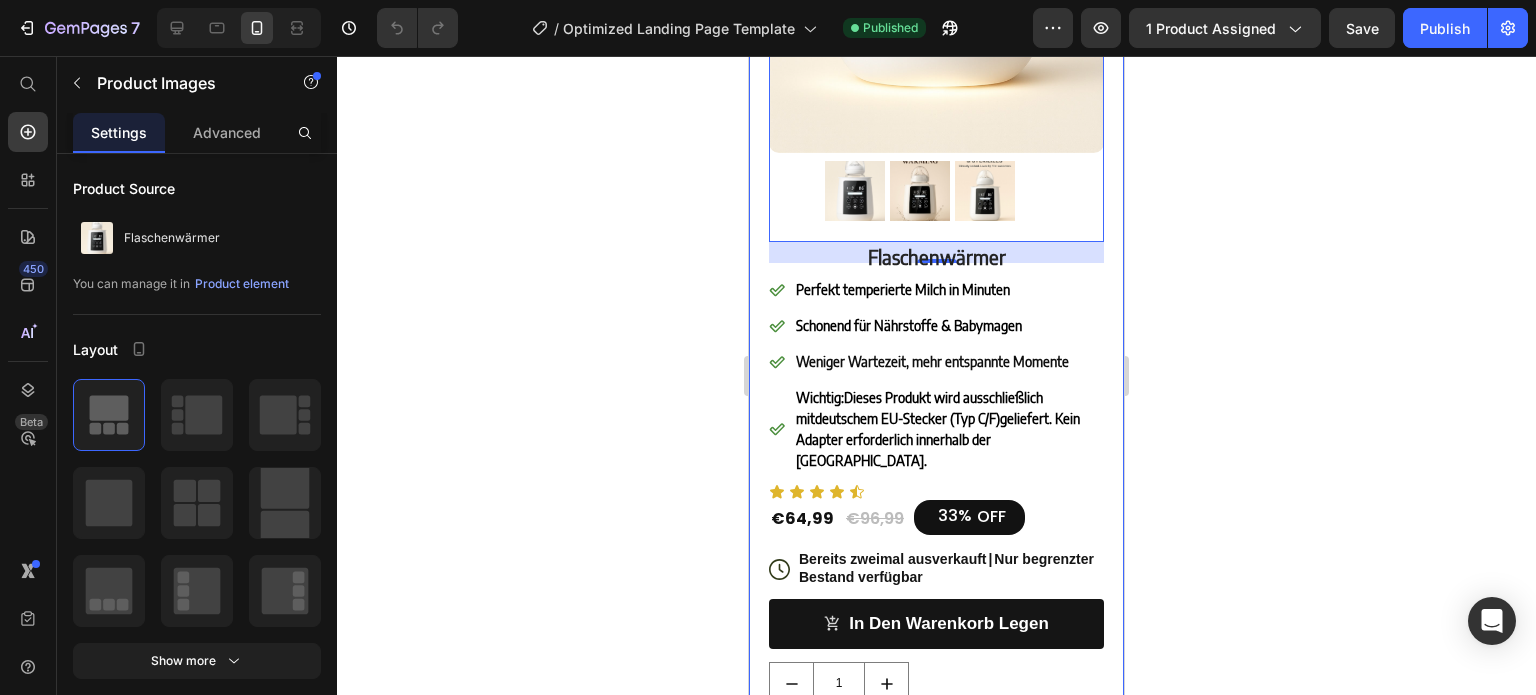 click 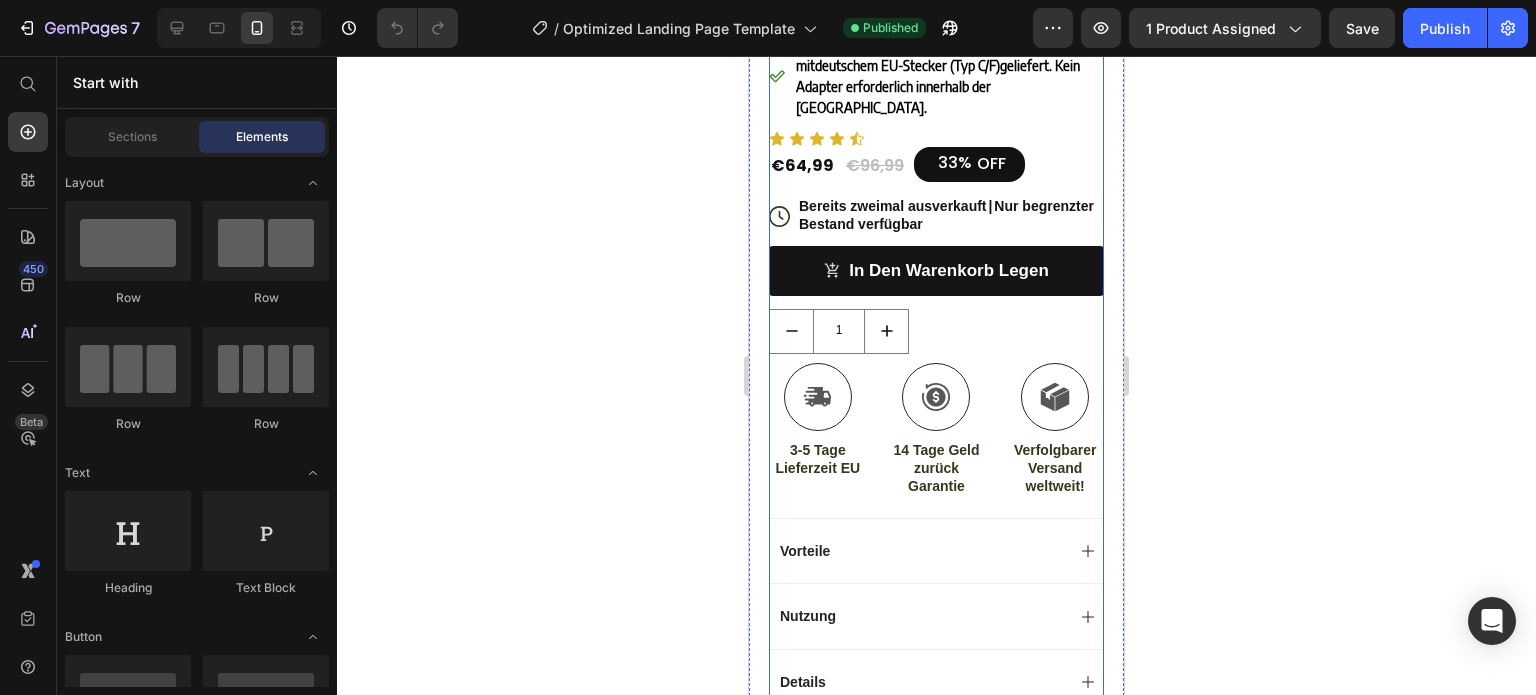 scroll, scrollTop: 900, scrollLeft: 0, axis: vertical 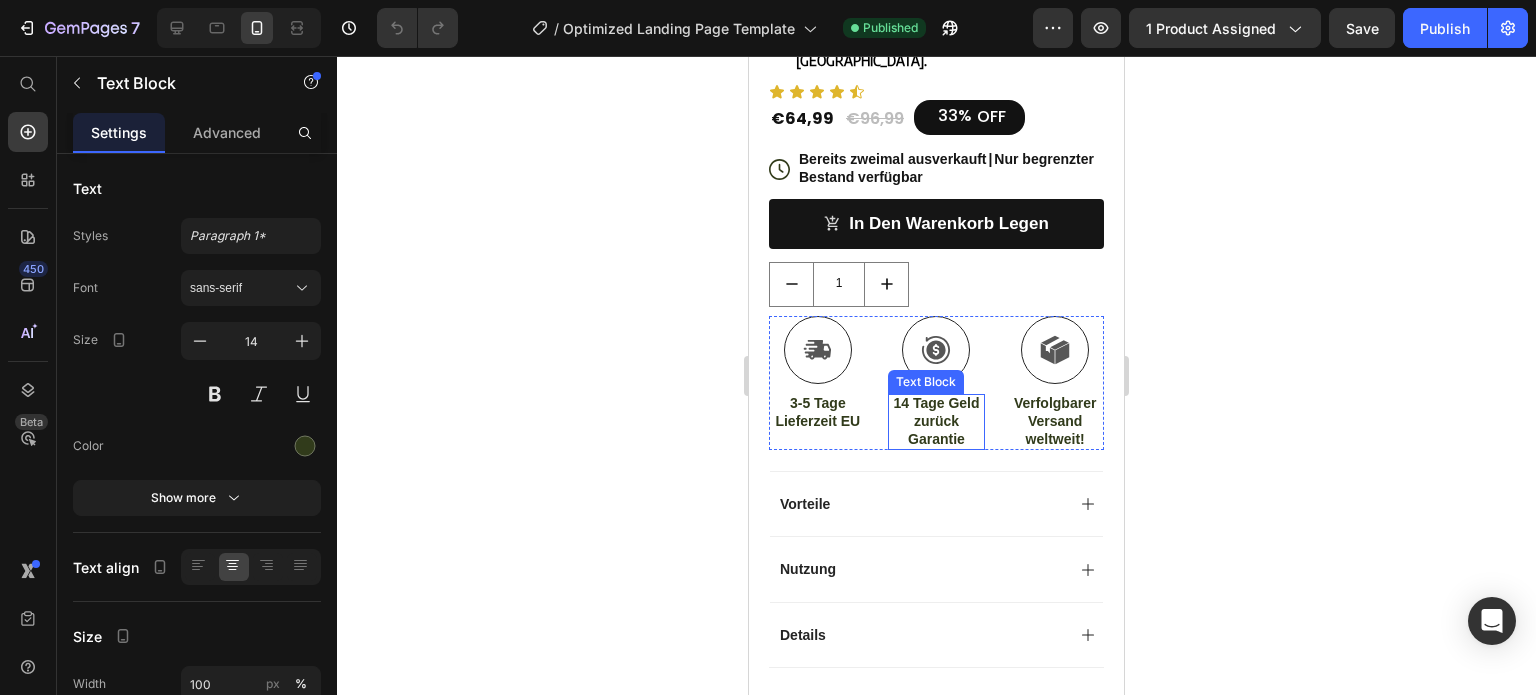 click on "14 Tage Geld zurück Garantie" at bounding box center [937, 421] 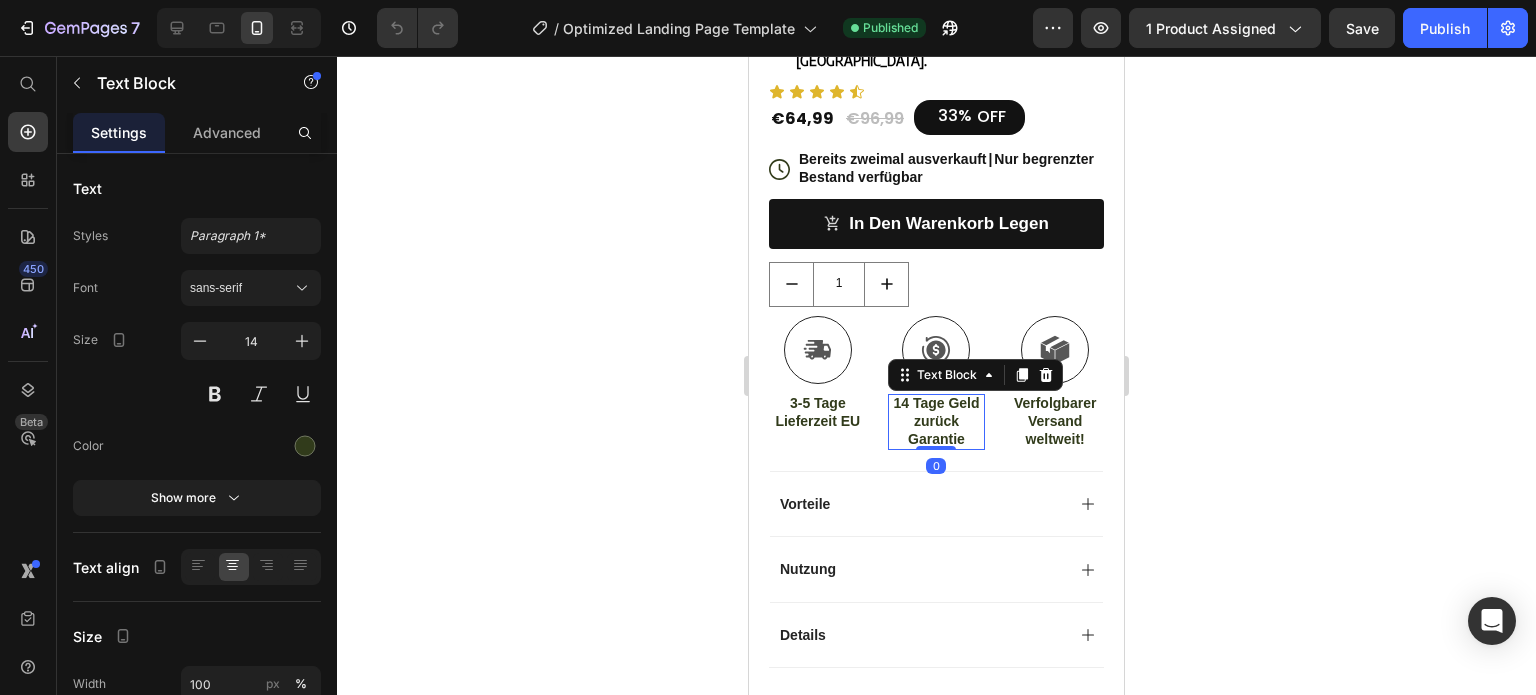 click on "14 Tage Geld zurück Garantie" at bounding box center [937, 421] 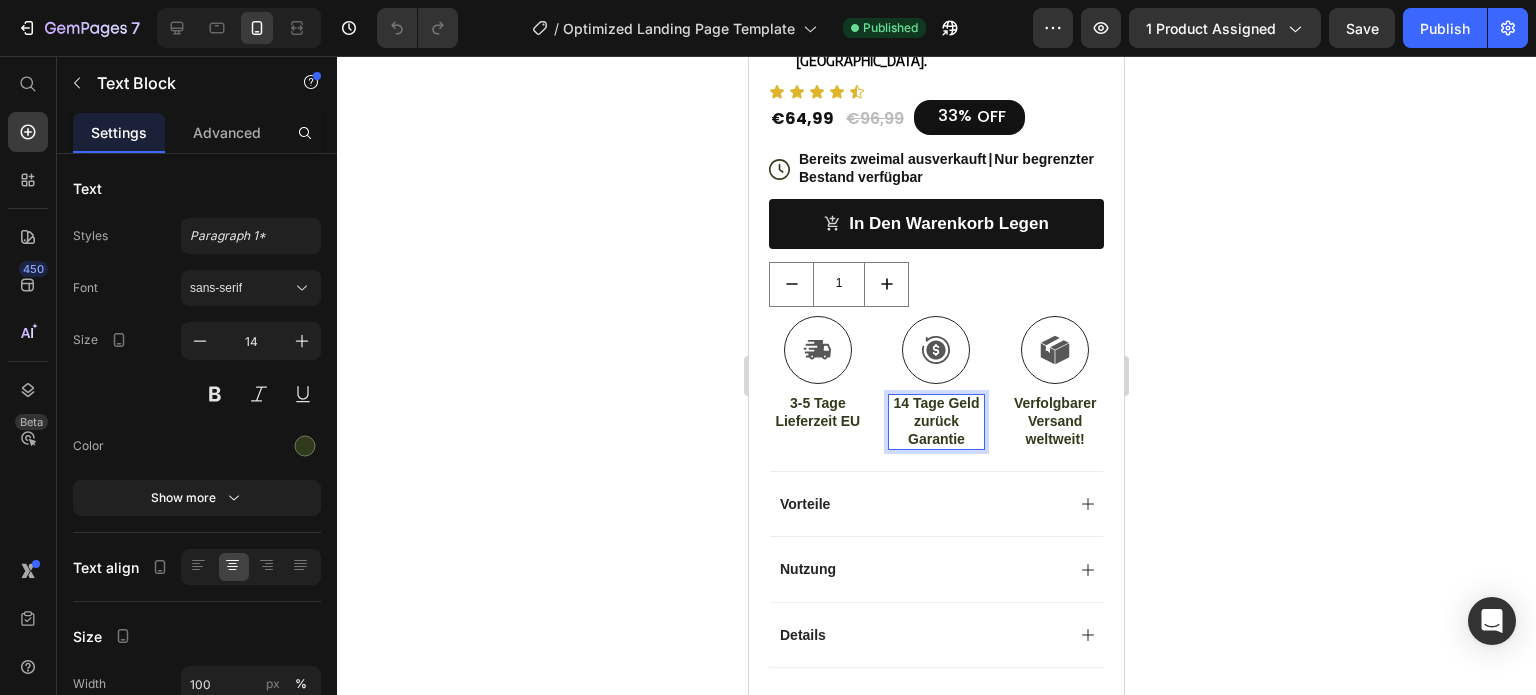 click on "14 Tage Geld zurück Garantie" at bounding box center (937, 421) 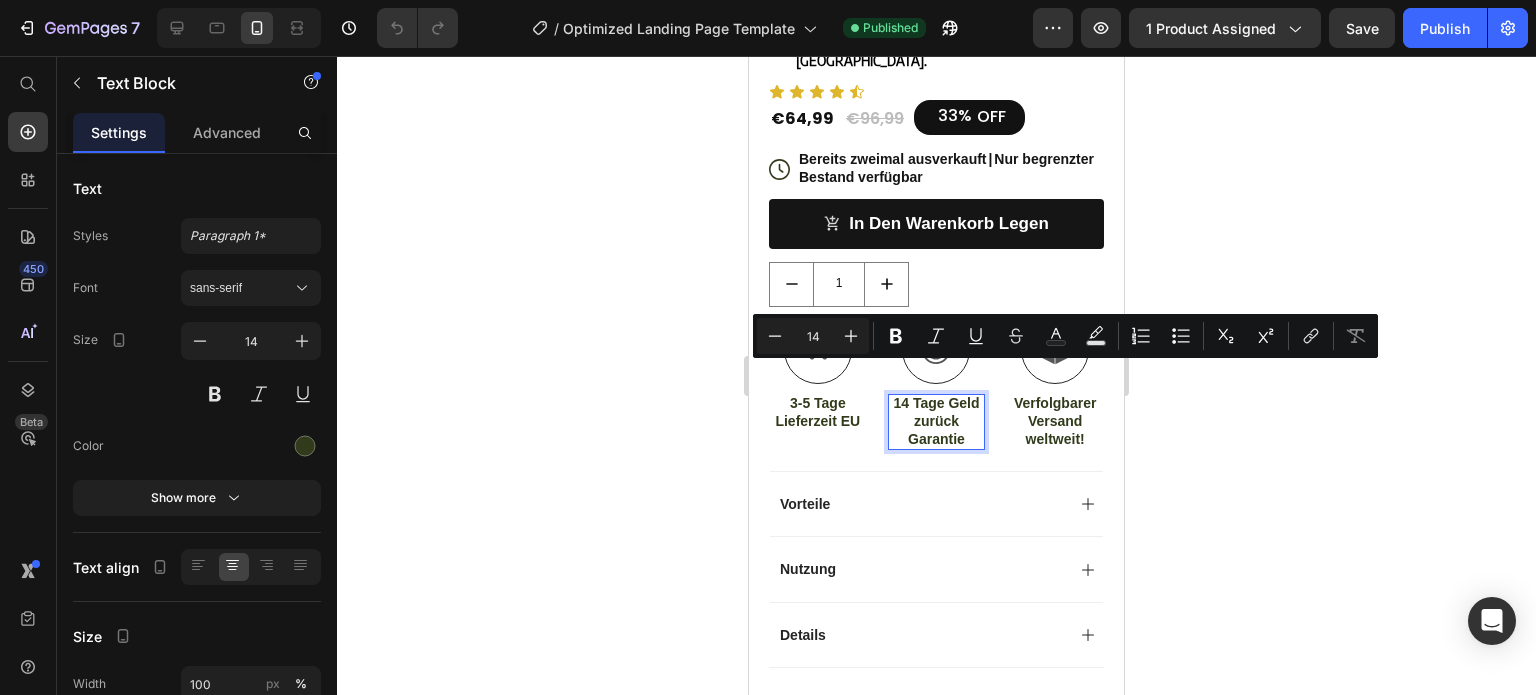 click on "14 Tage Geld zurück Garantie" at bounding box center [937, 421] 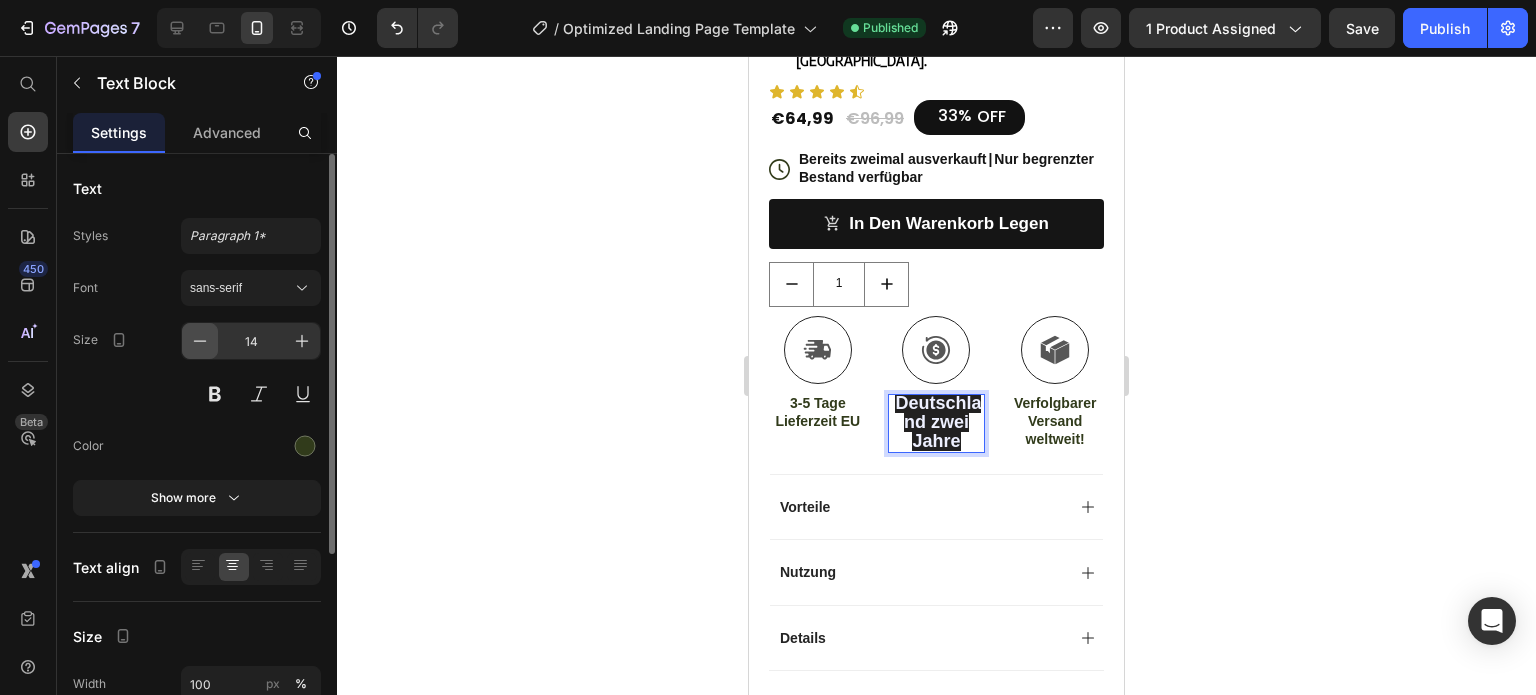 click 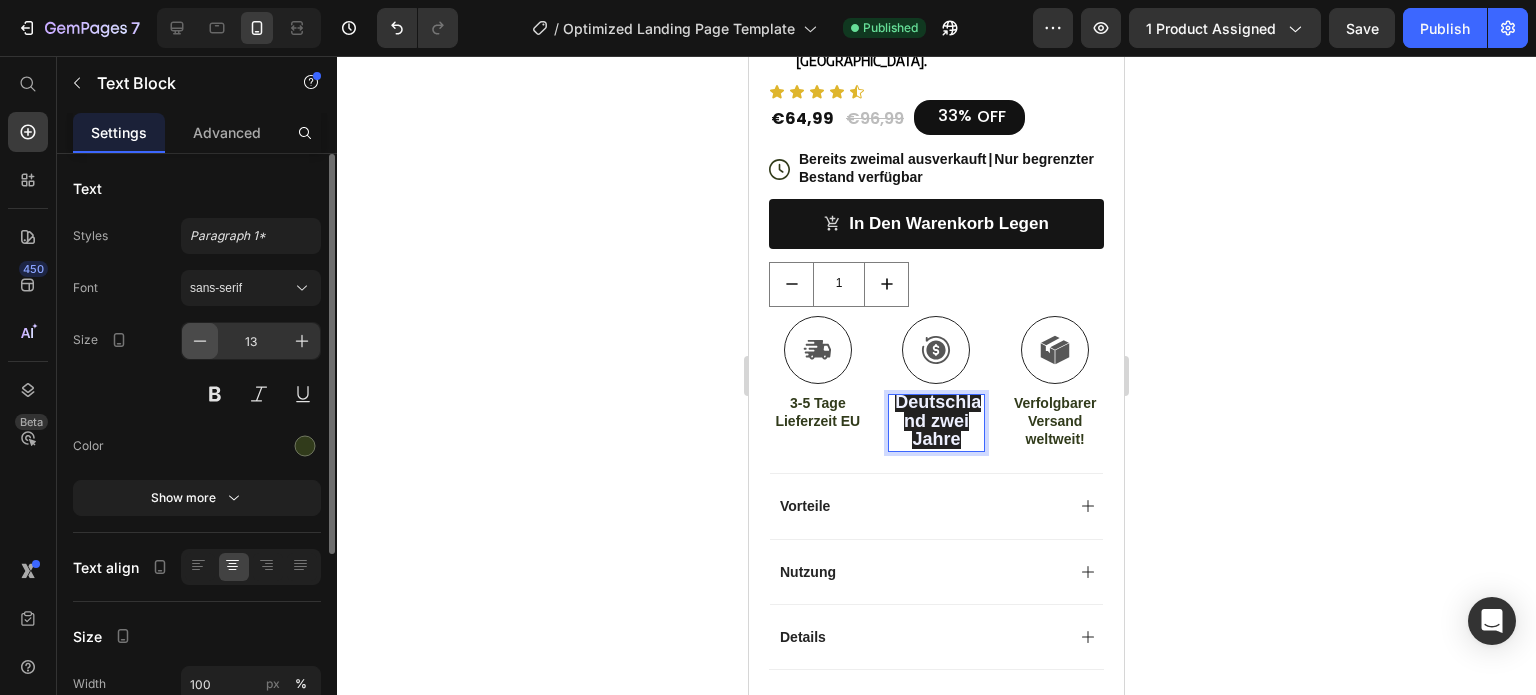 click 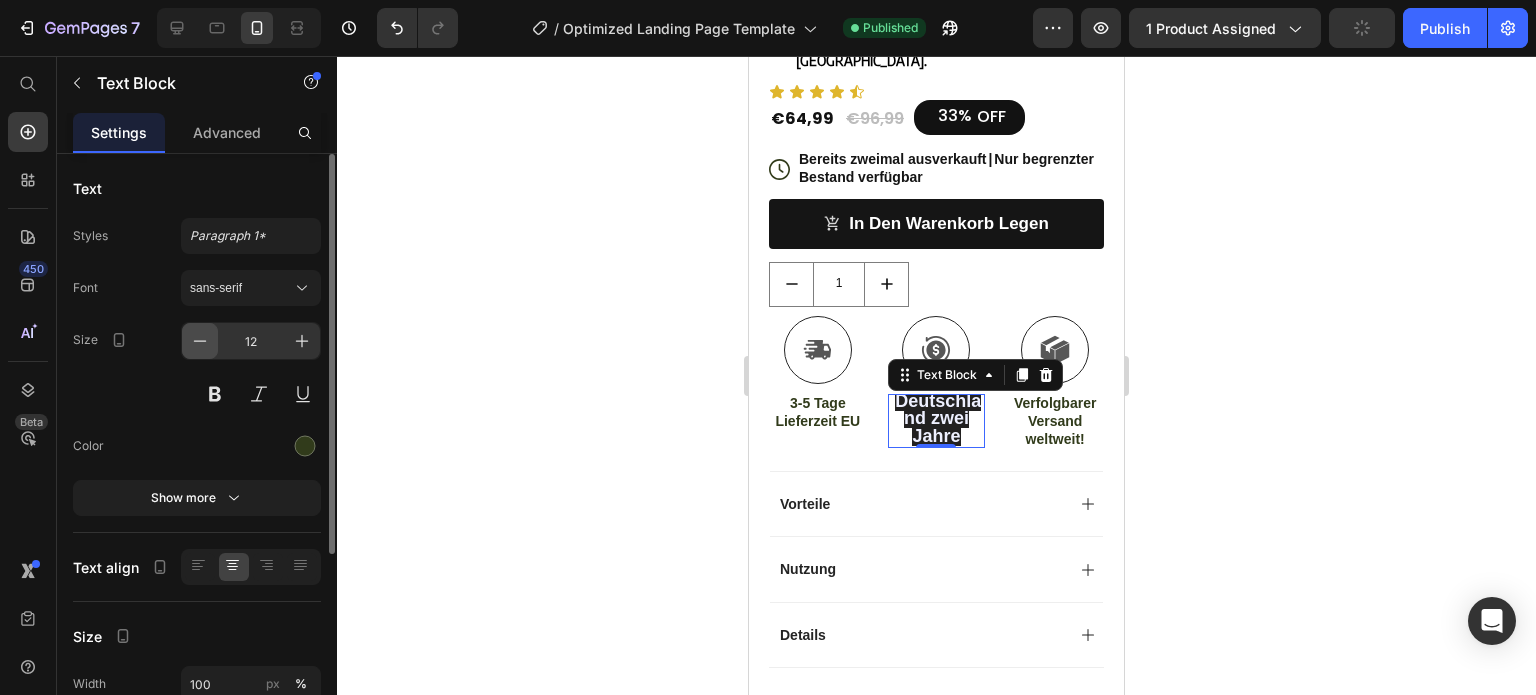 click 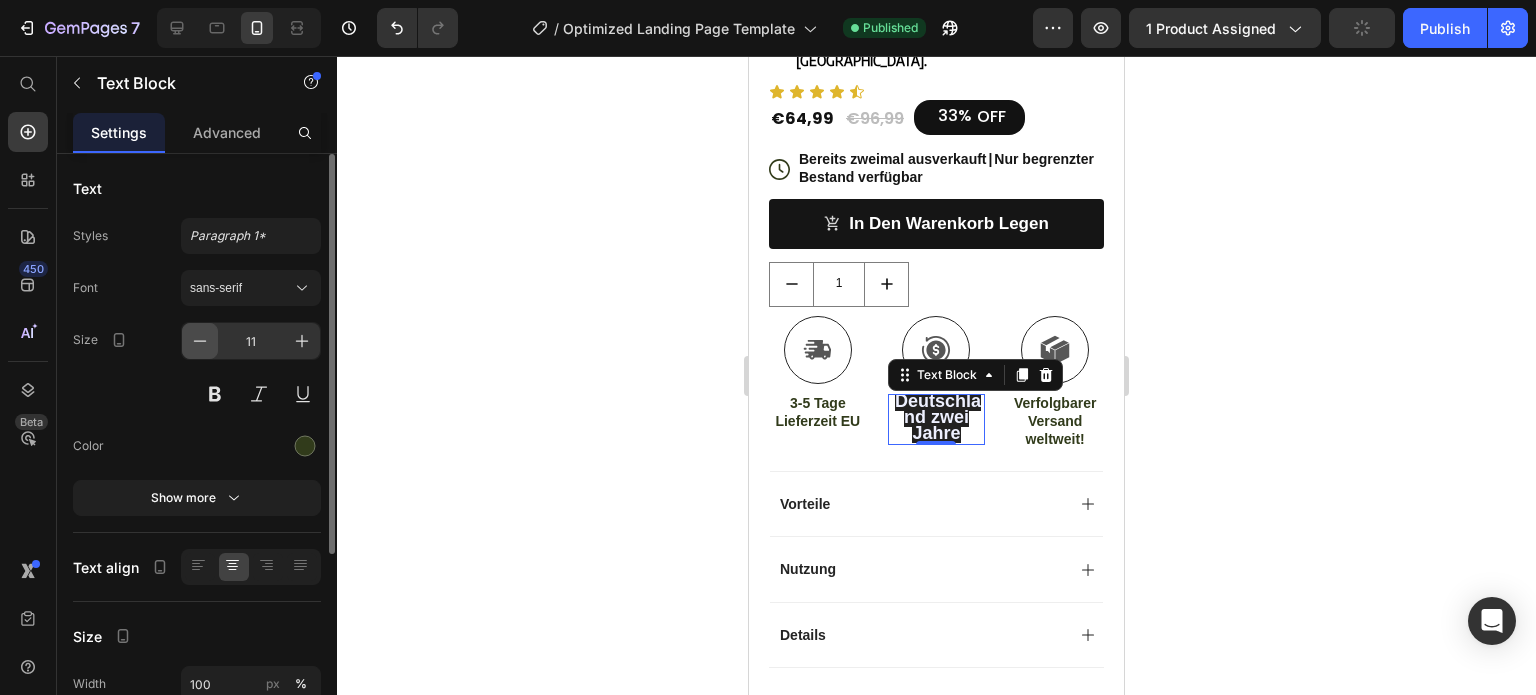 click 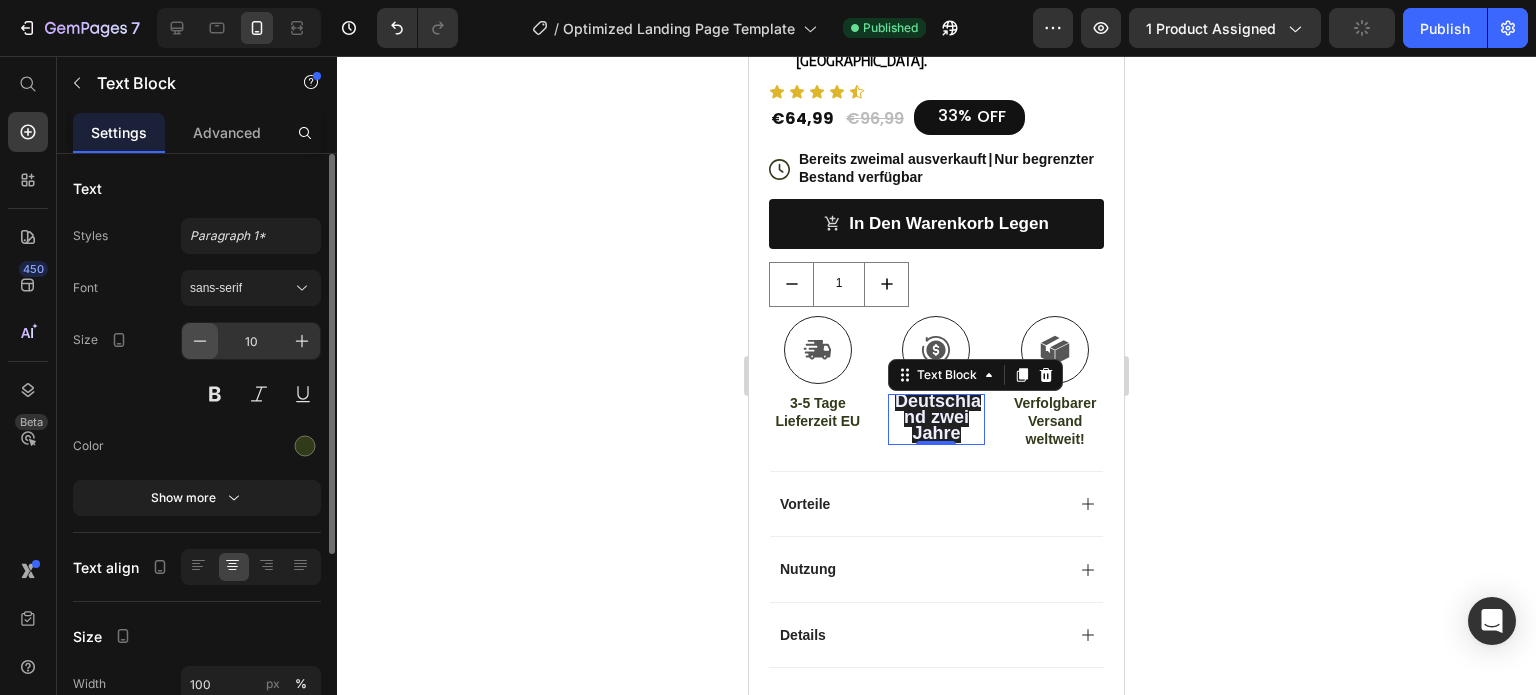 click 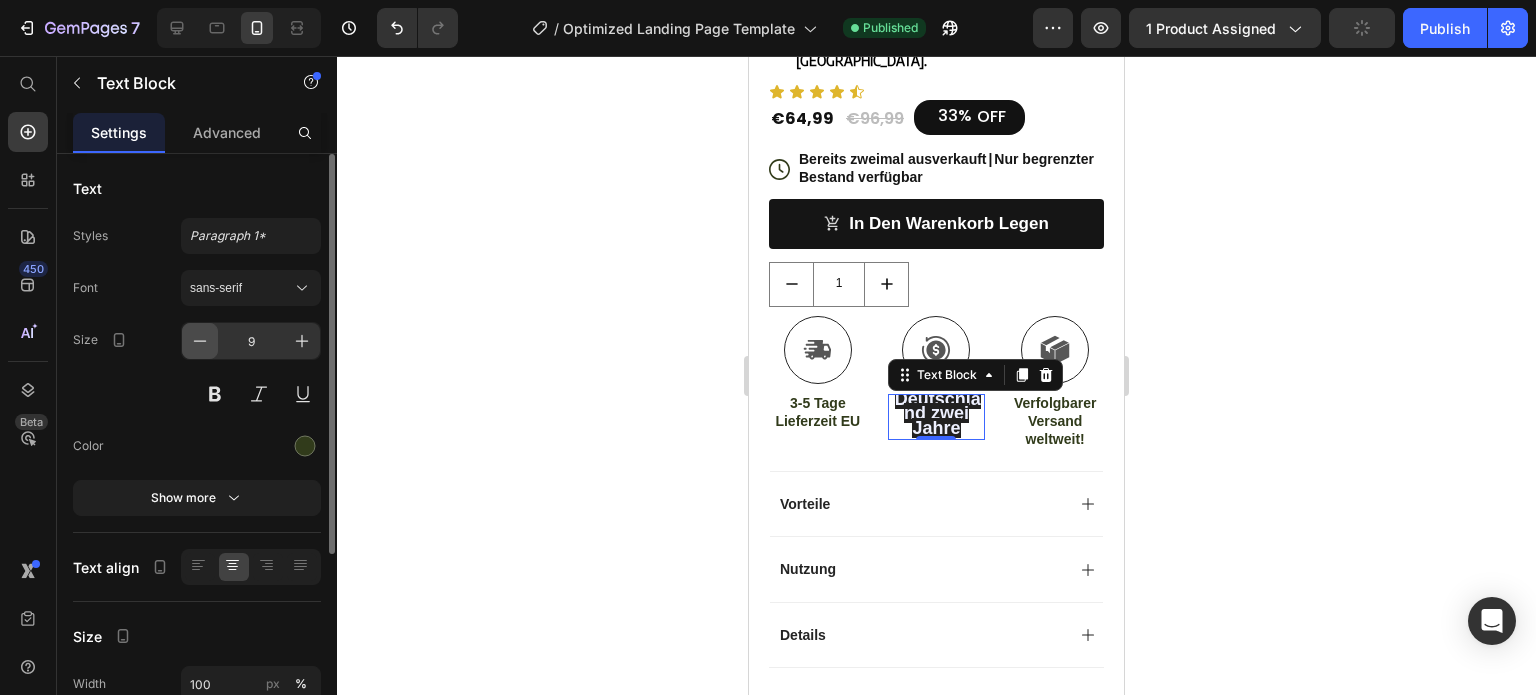 click 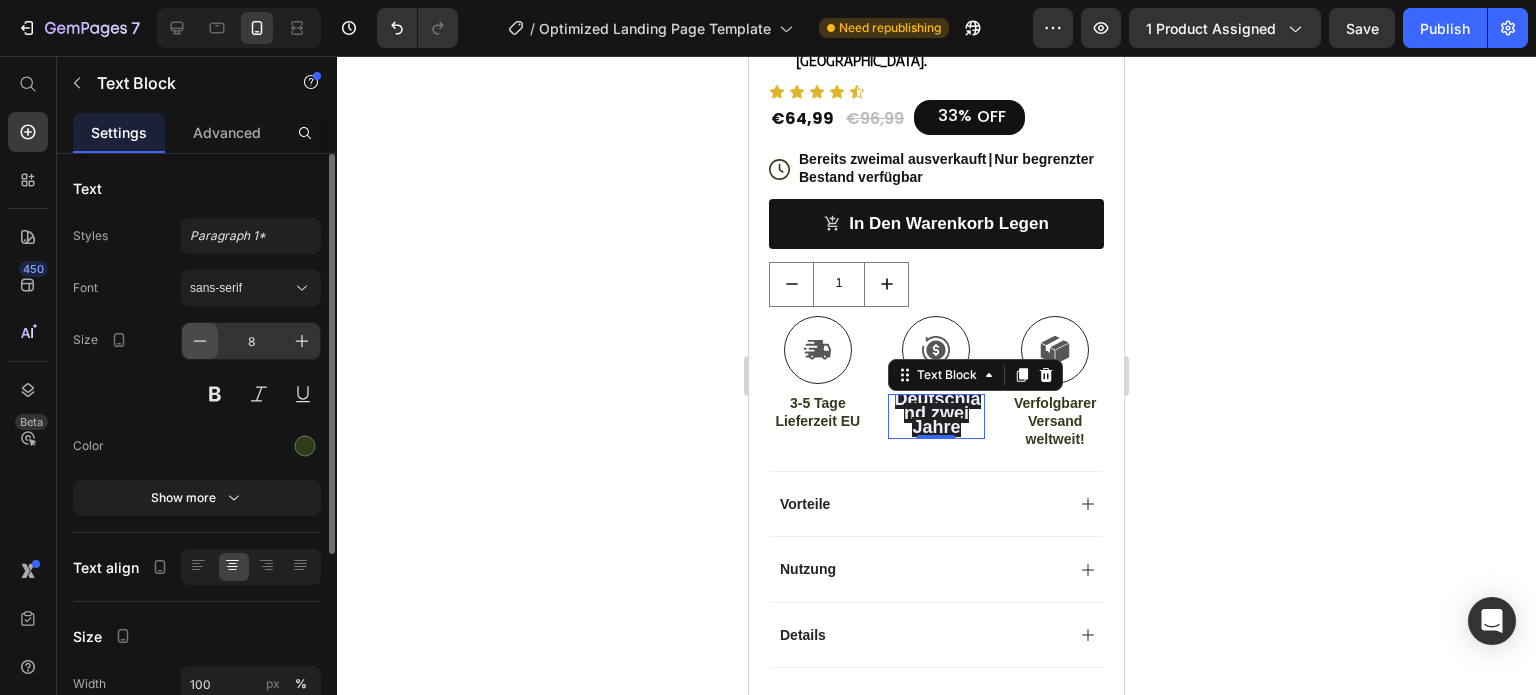 click 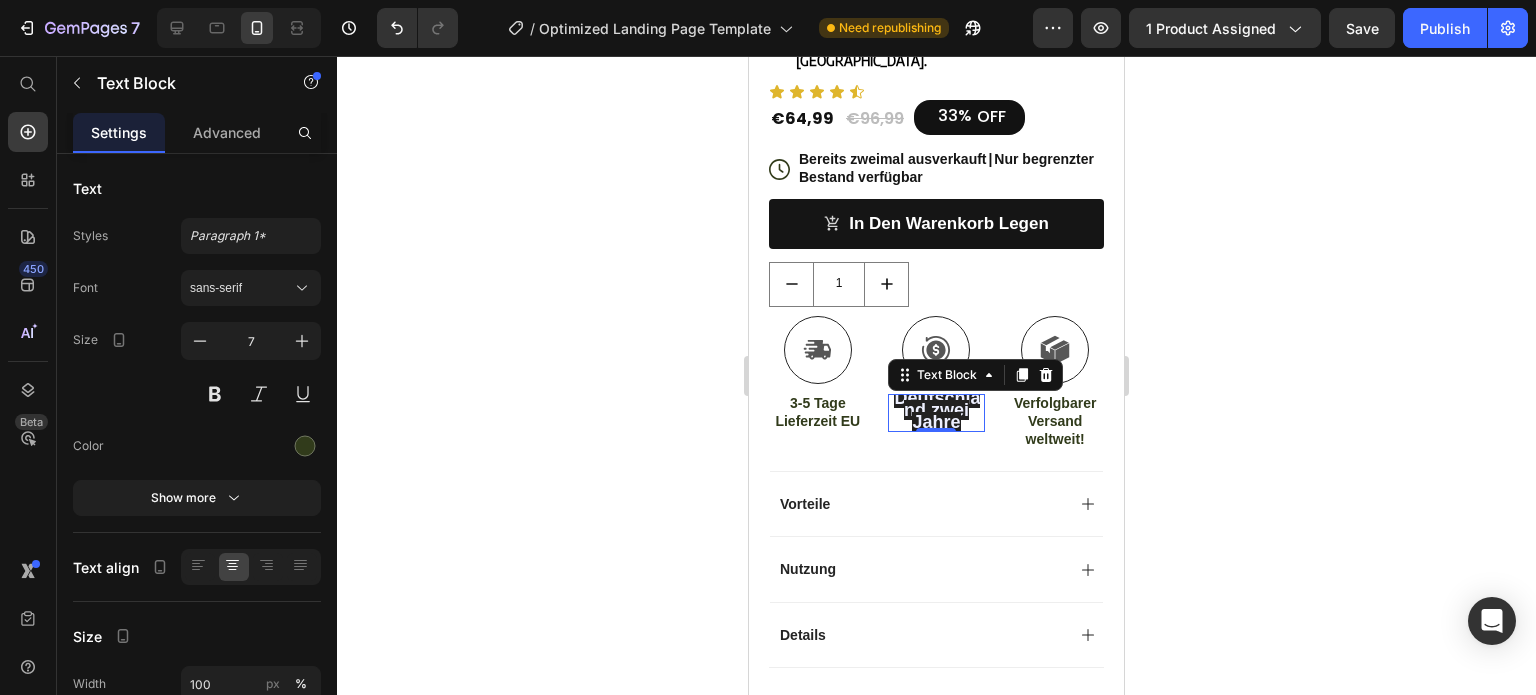 click 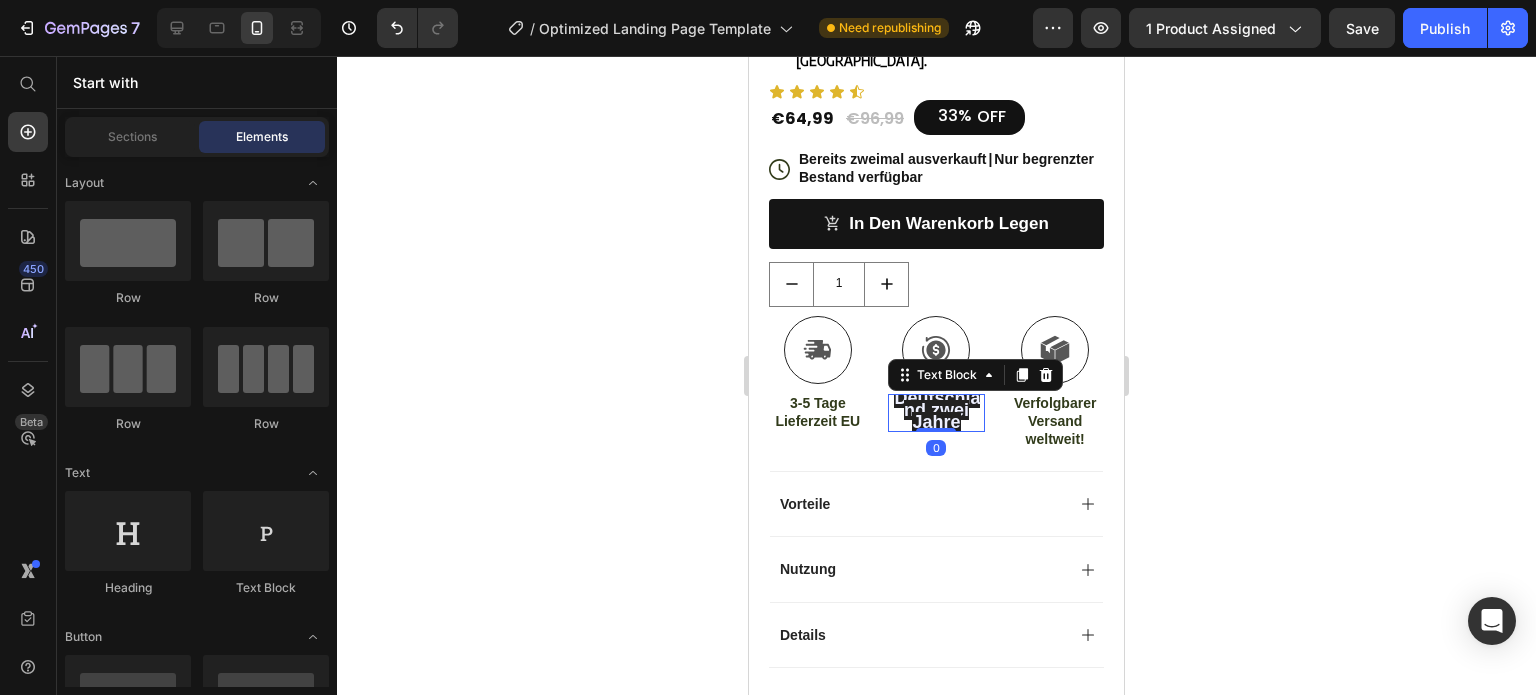 click on "Deutschland zwei Jahre" at bounding box center [937, 410] 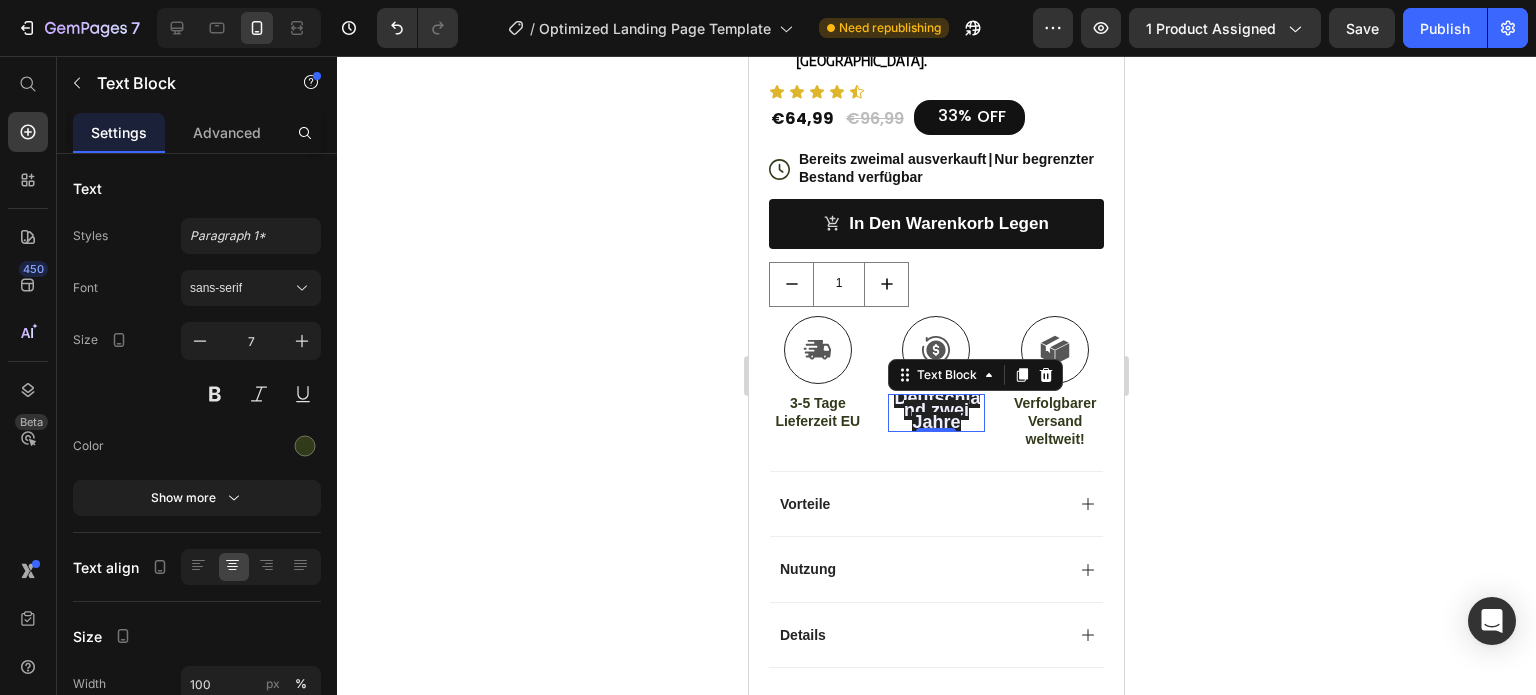 click on "Deutschland zwei Jahre" at bounding box center (937, 410) 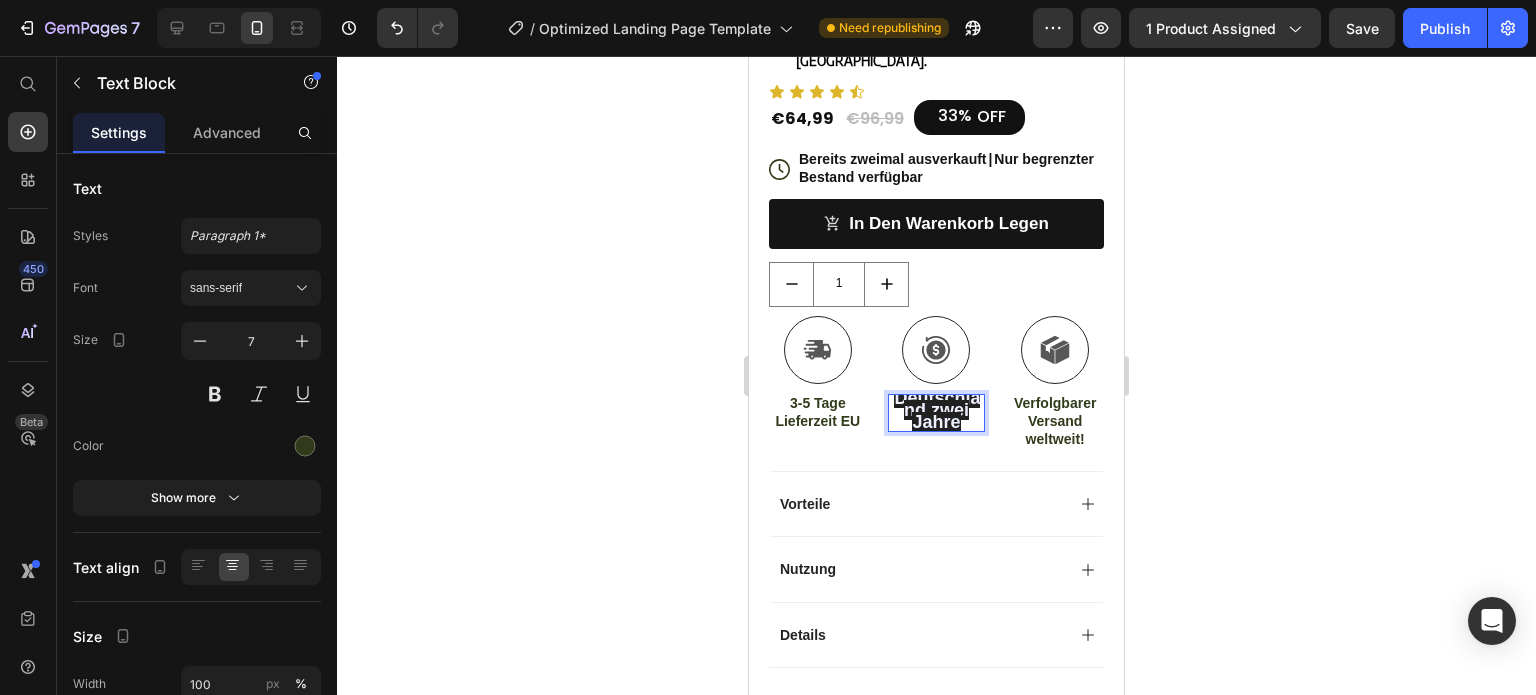 click on "Deutschland zwei Jahre" at bounding box center [937, 410] 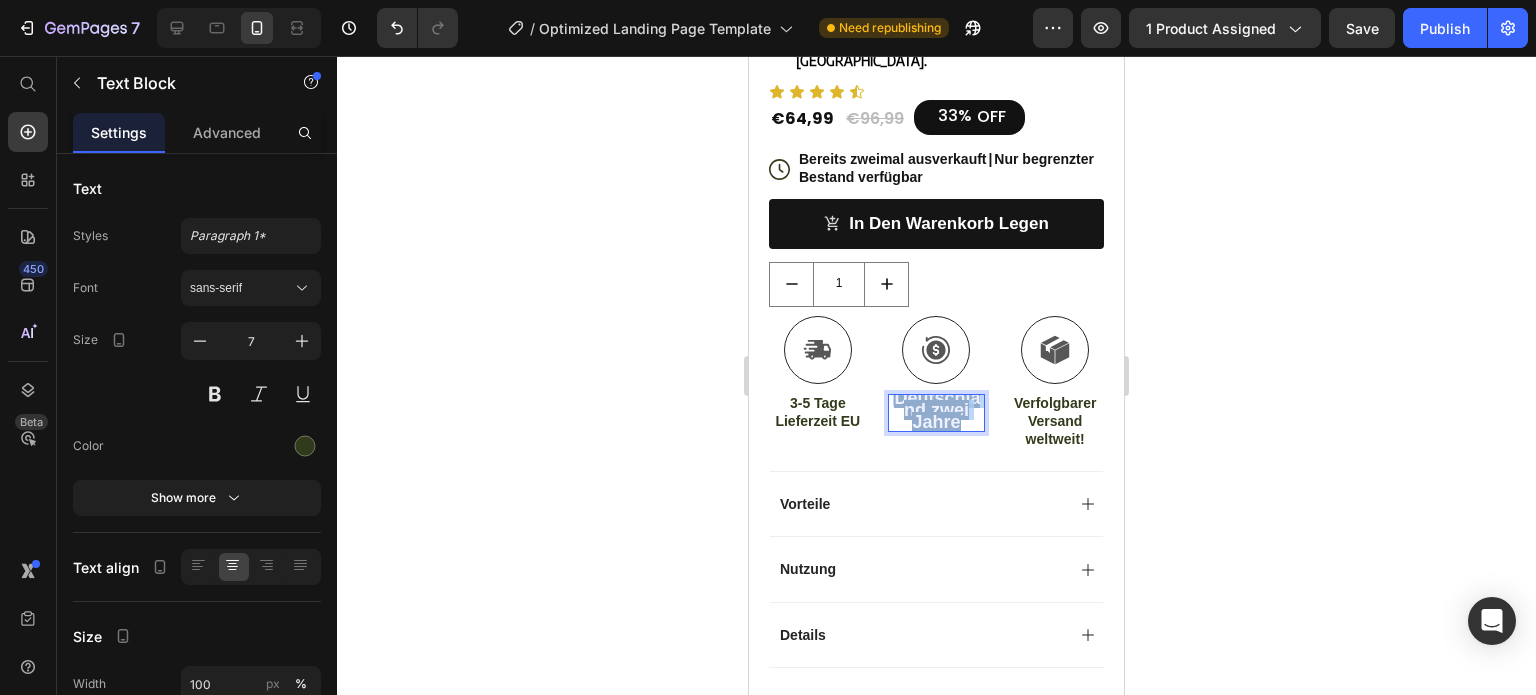 click on "Deutschland zwei Jahre" at bounding box center (937, 410) 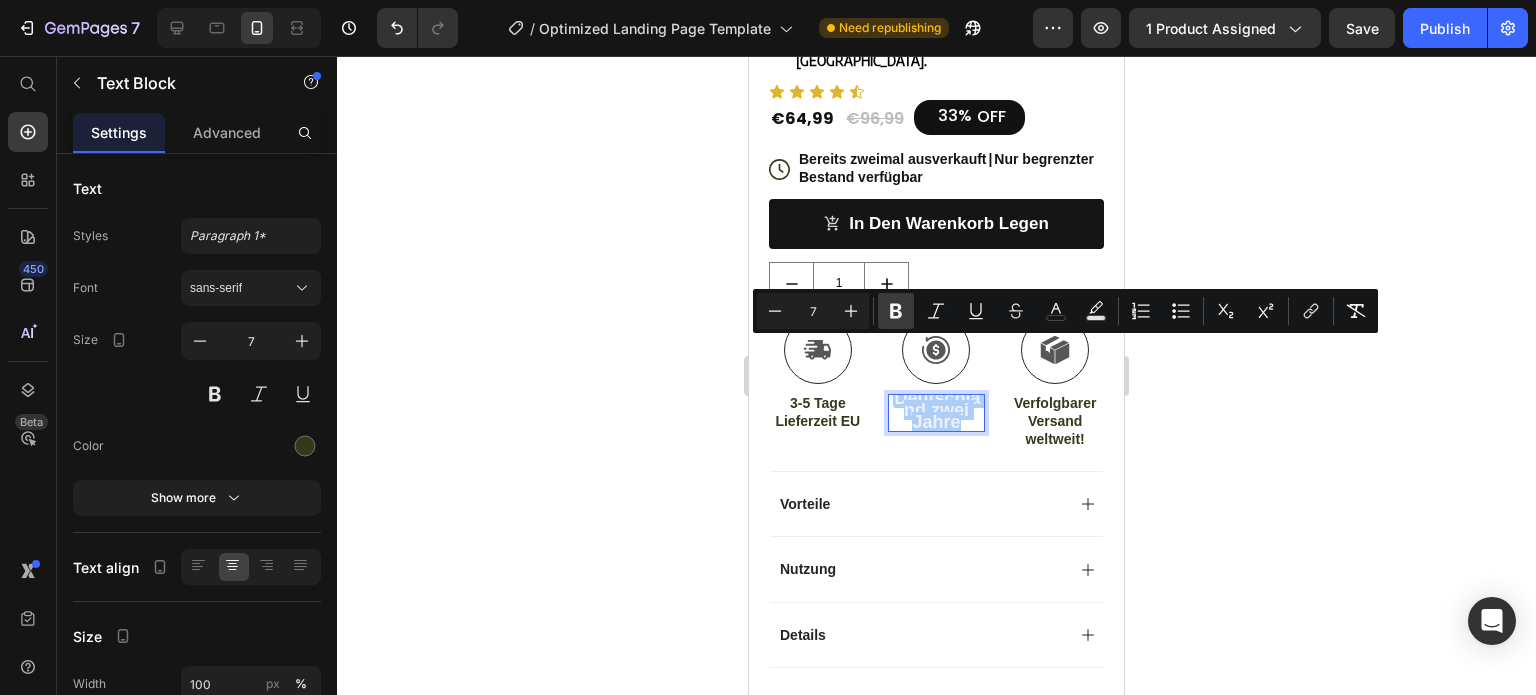 click 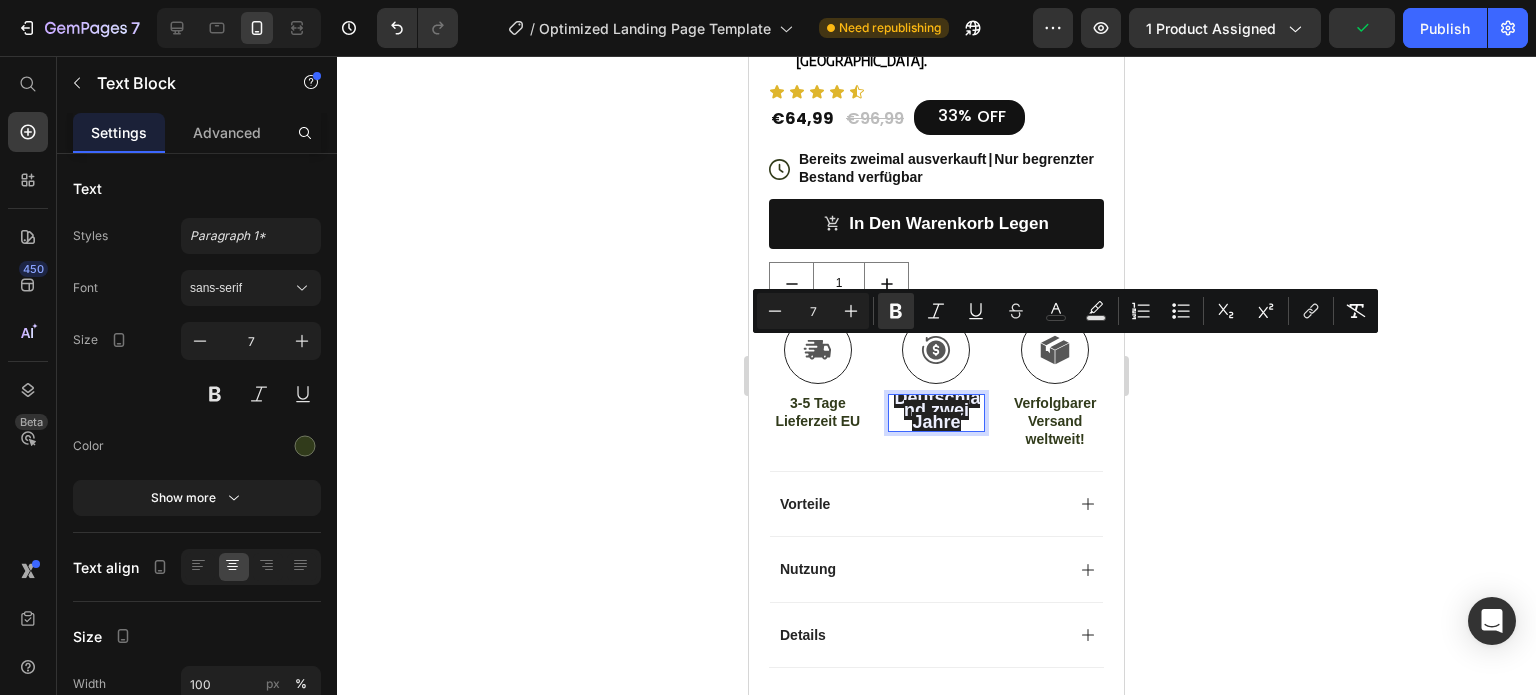 click 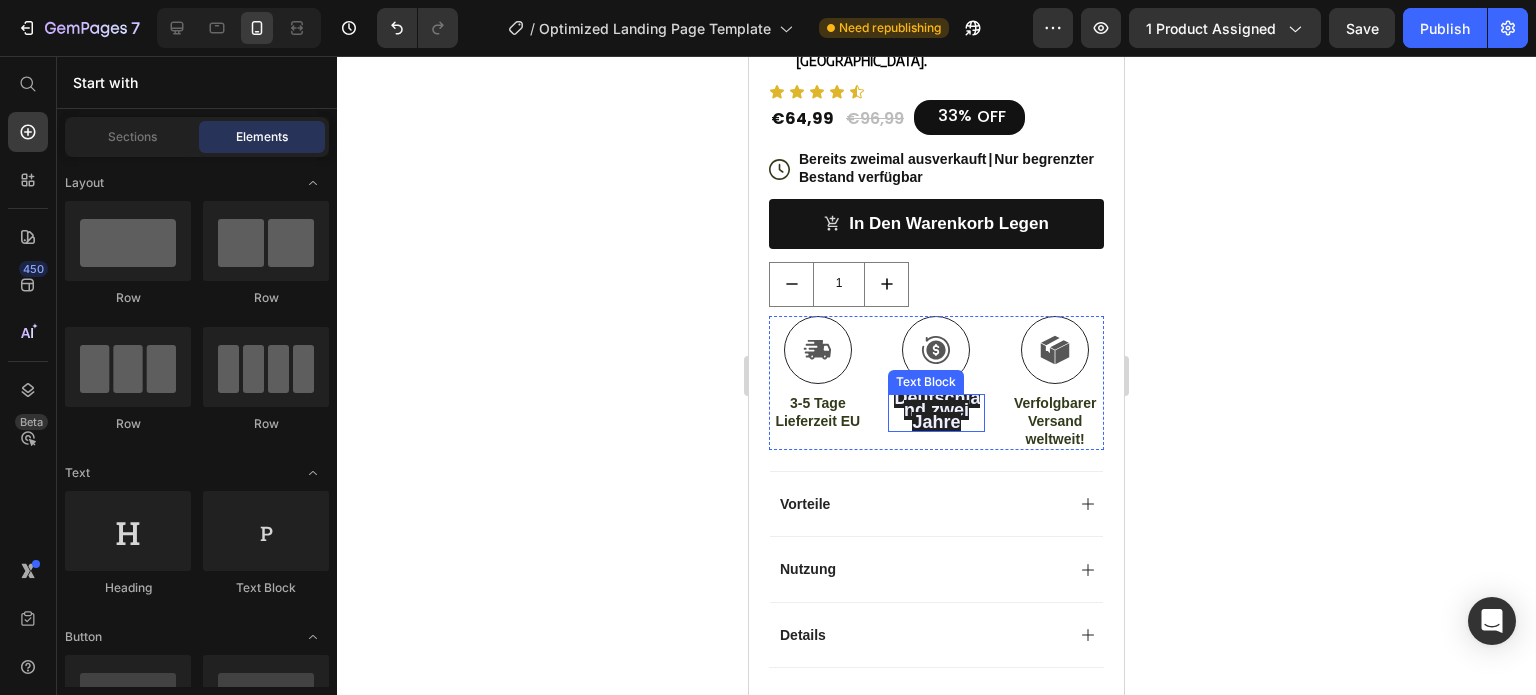 click on "Deutschland zwei Jahre" at bounding box center [937, 410] 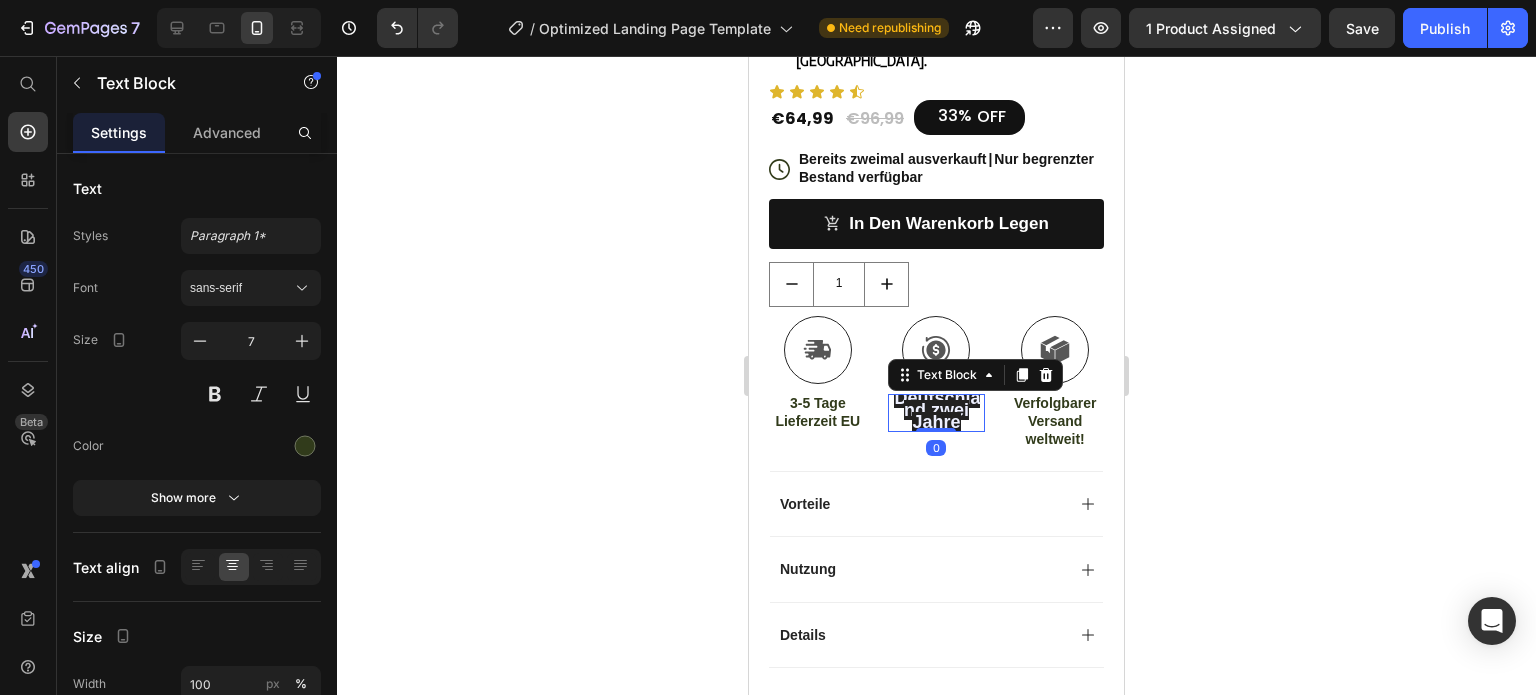click on "Deutschland zwei Jahre" at bounding box center (937, 410) 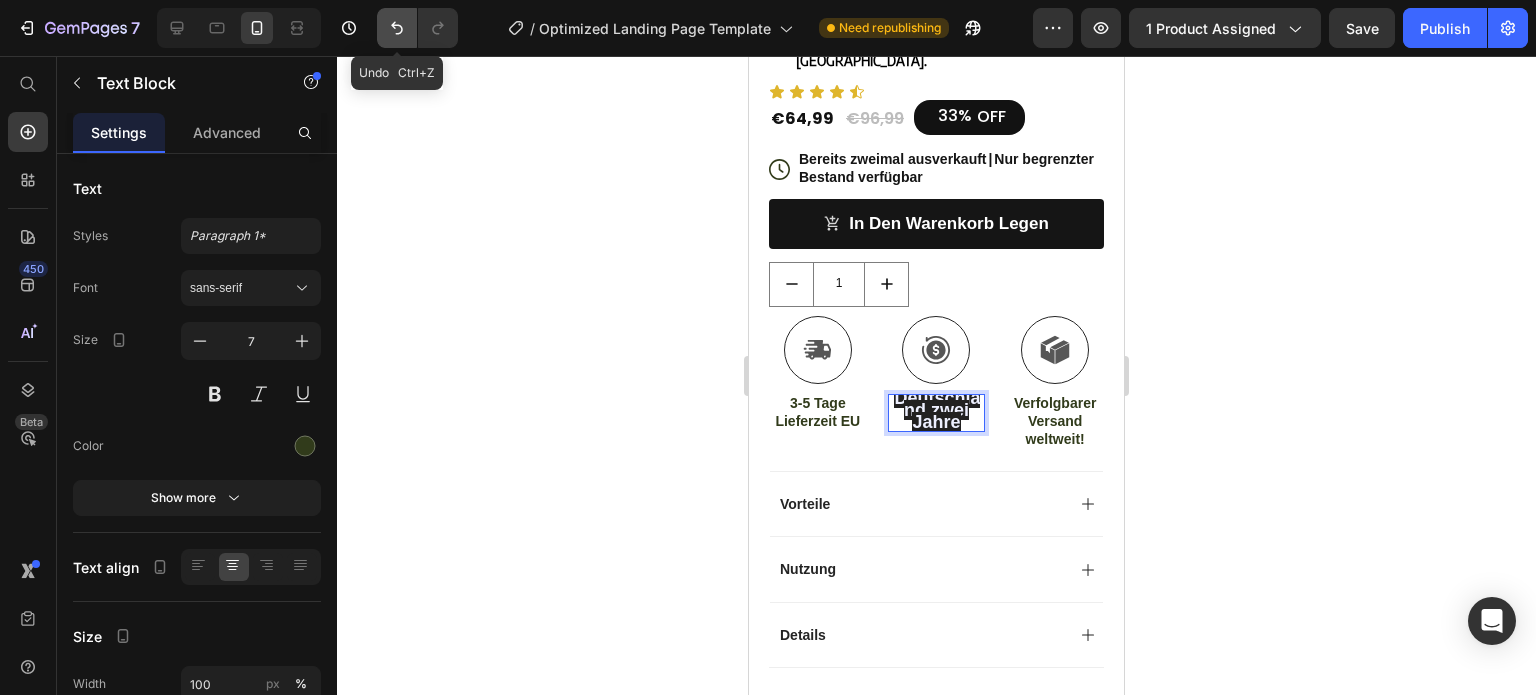 click 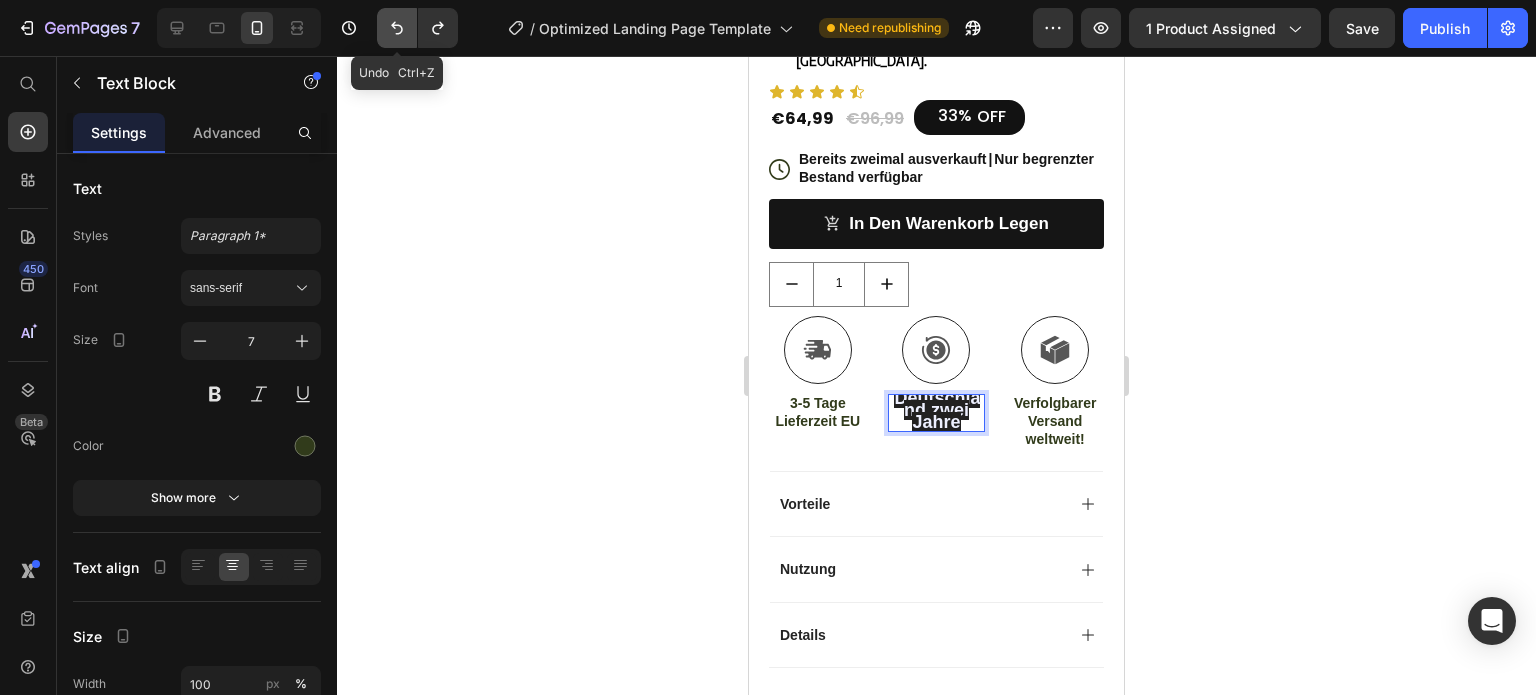 click 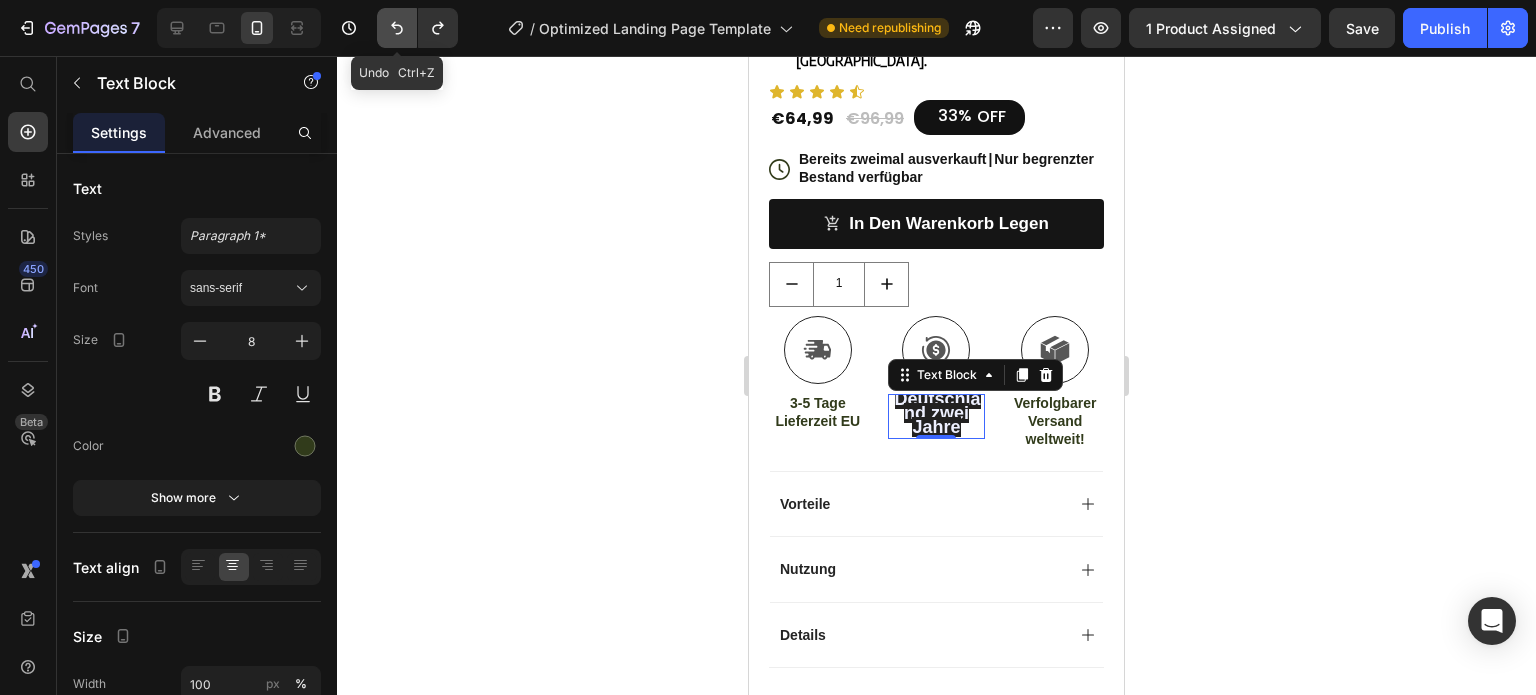 click 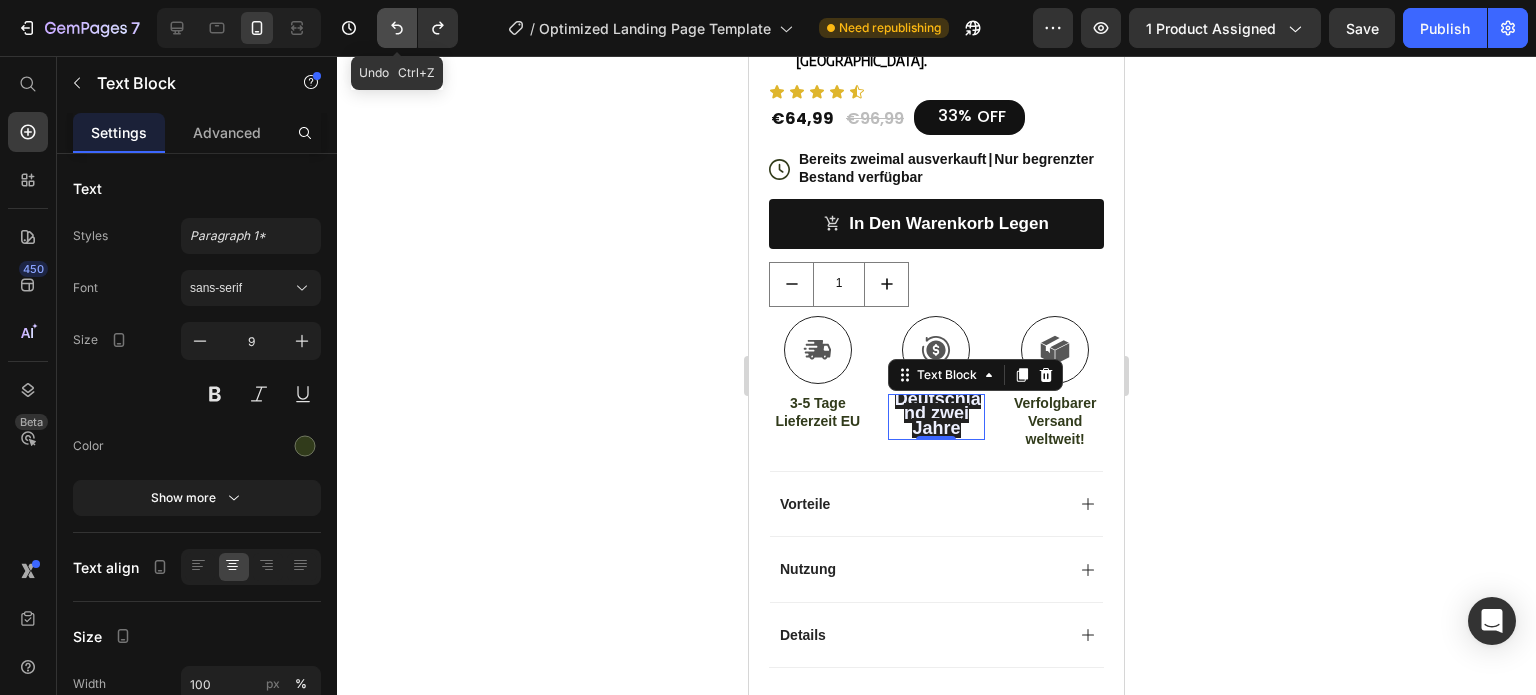 click 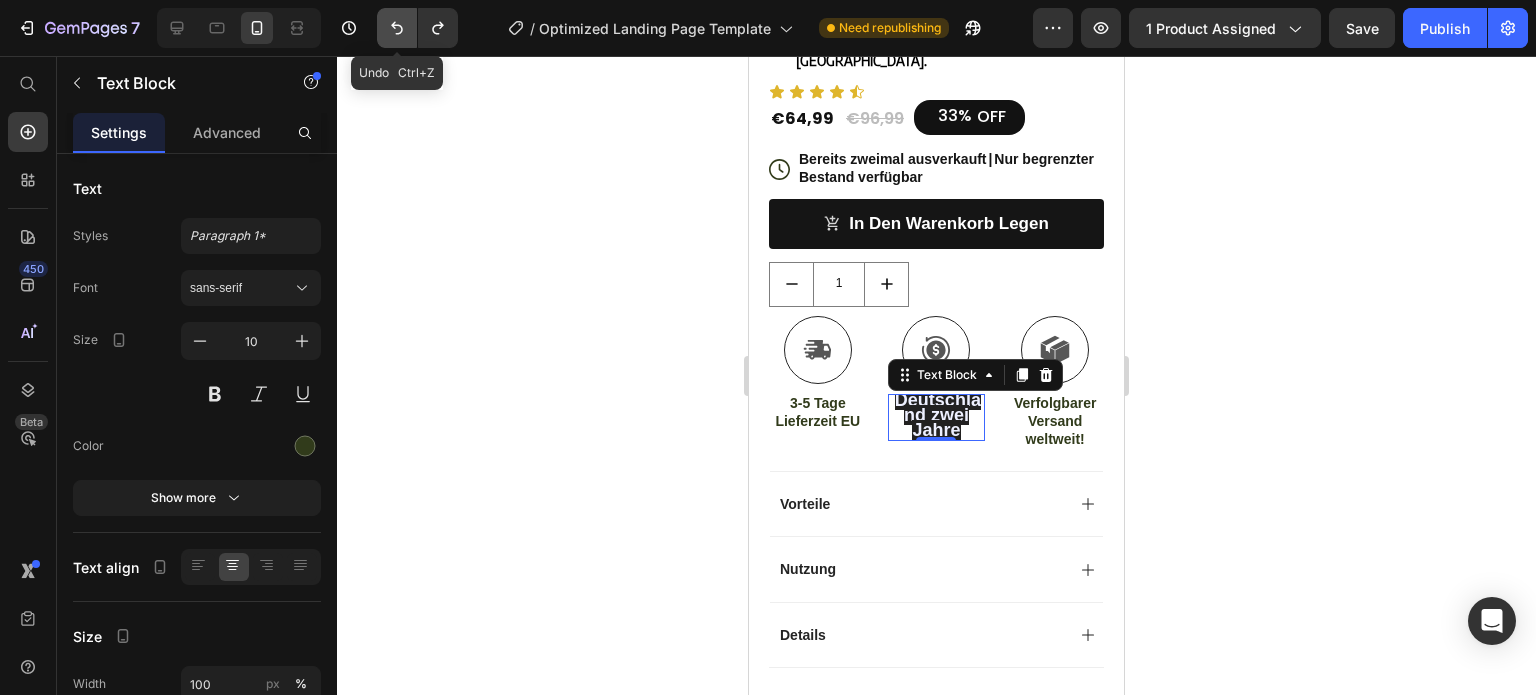 click 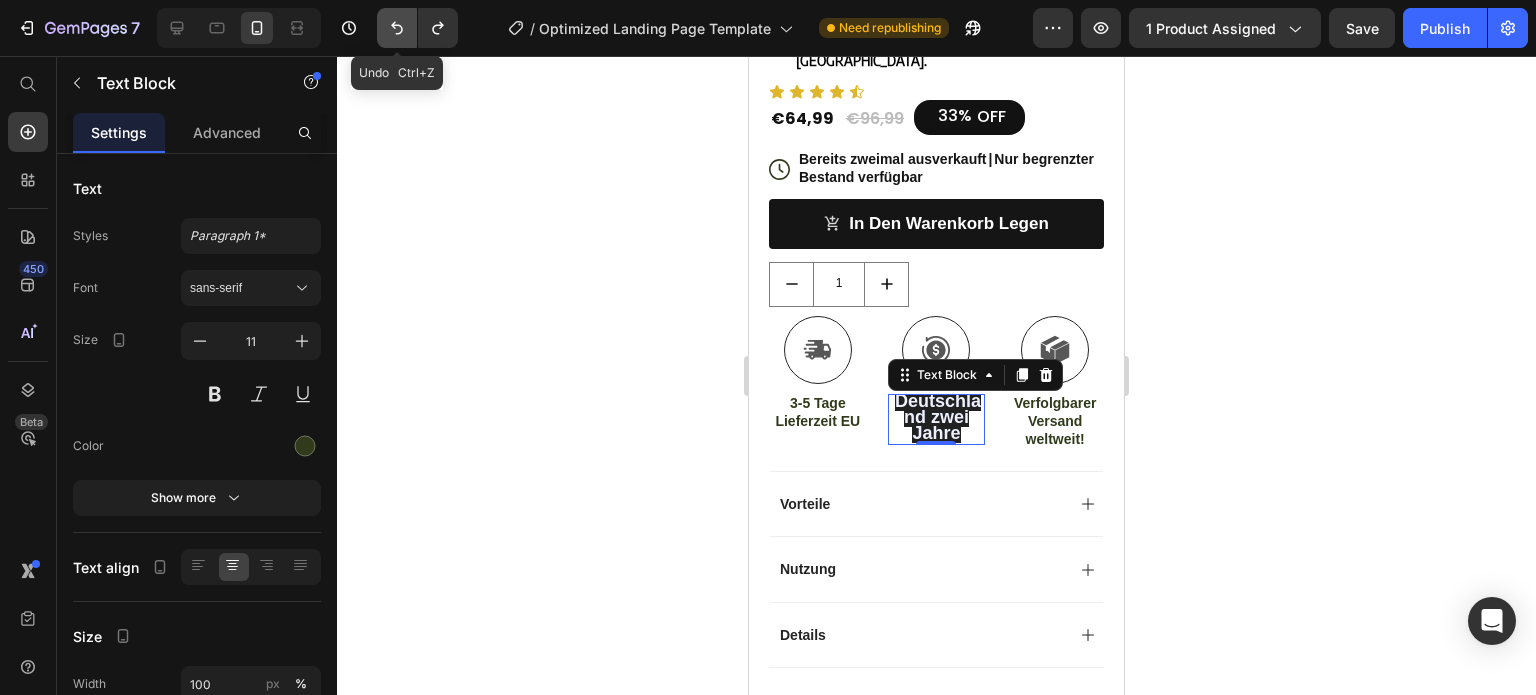 click 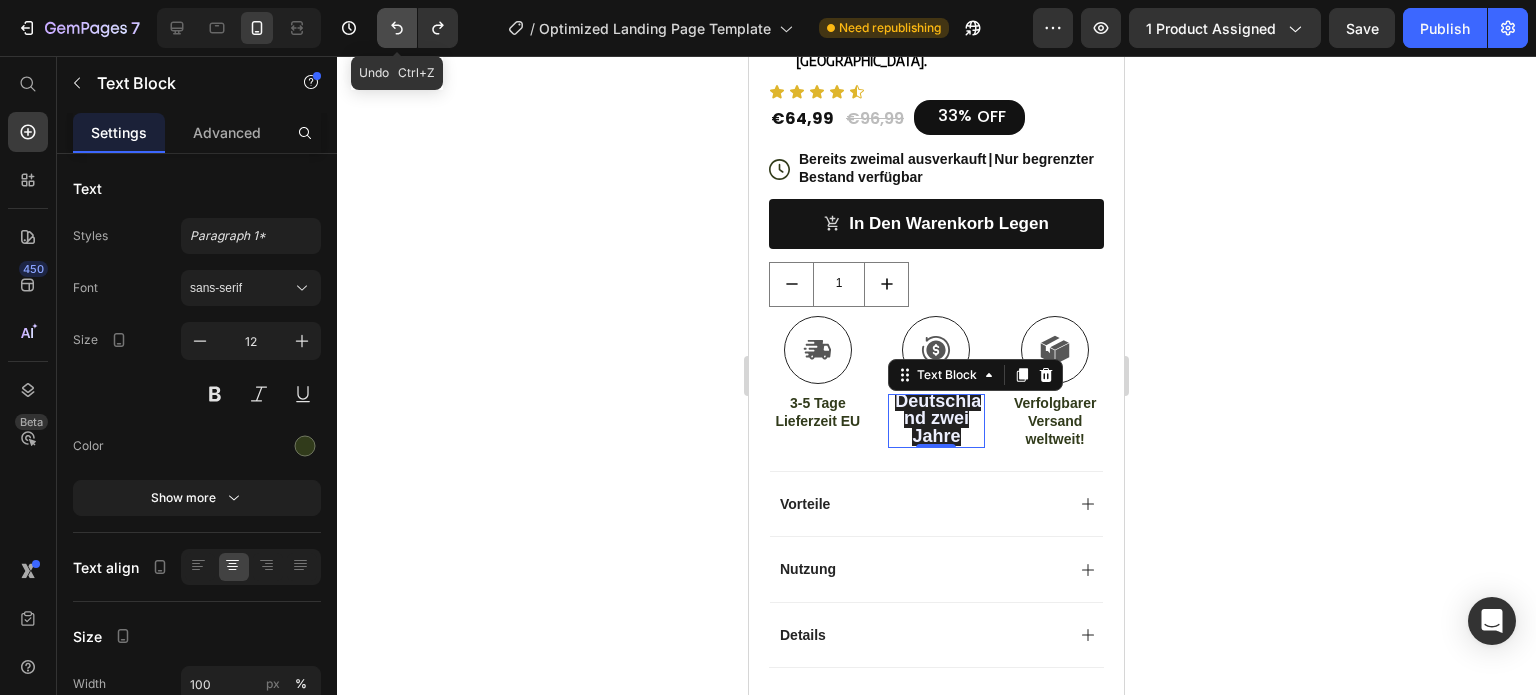 click 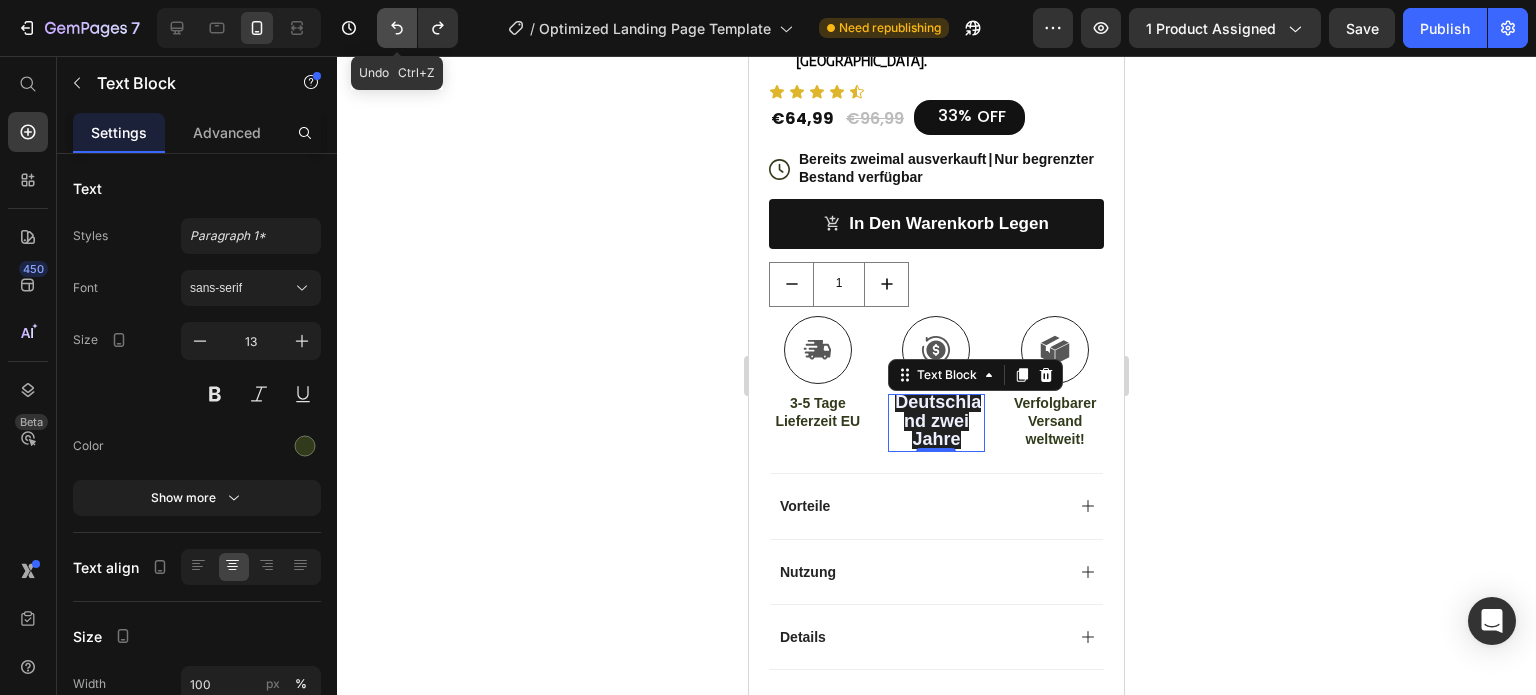 click 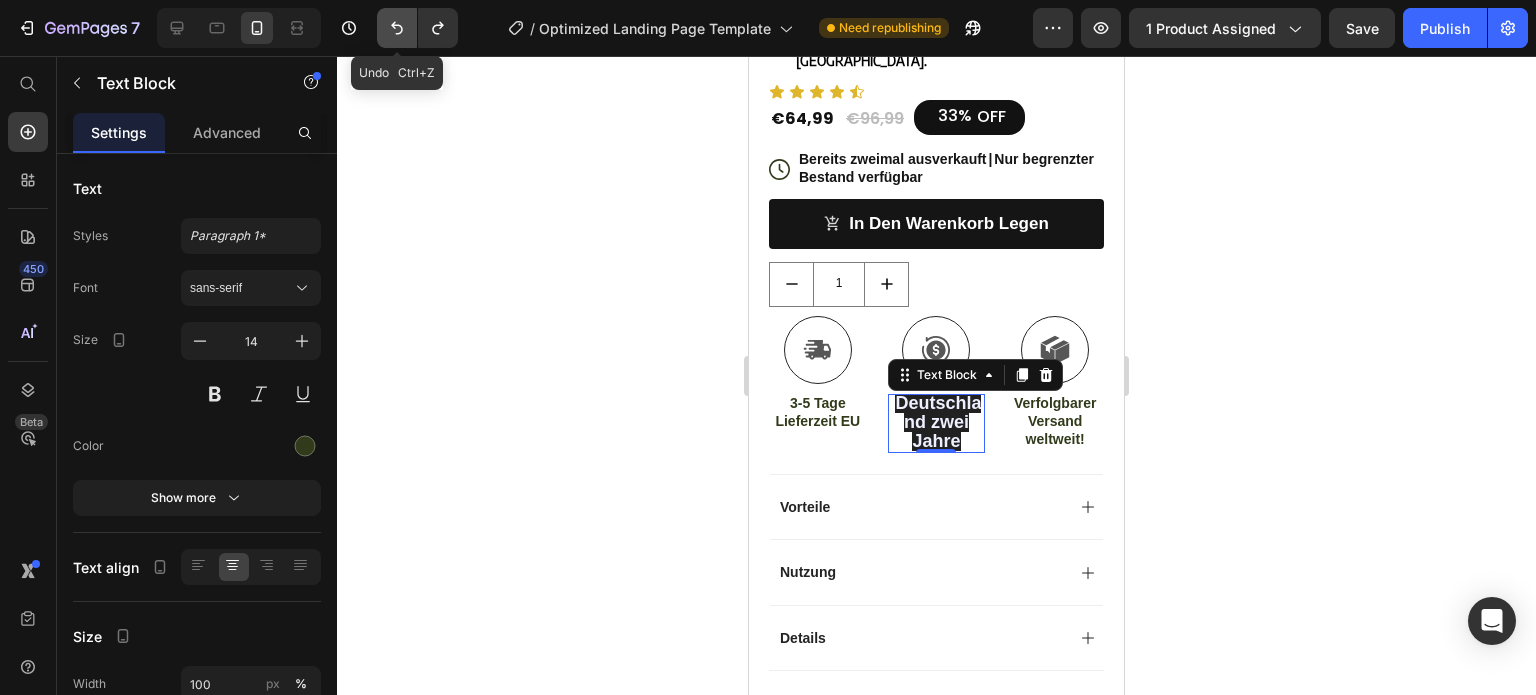 click 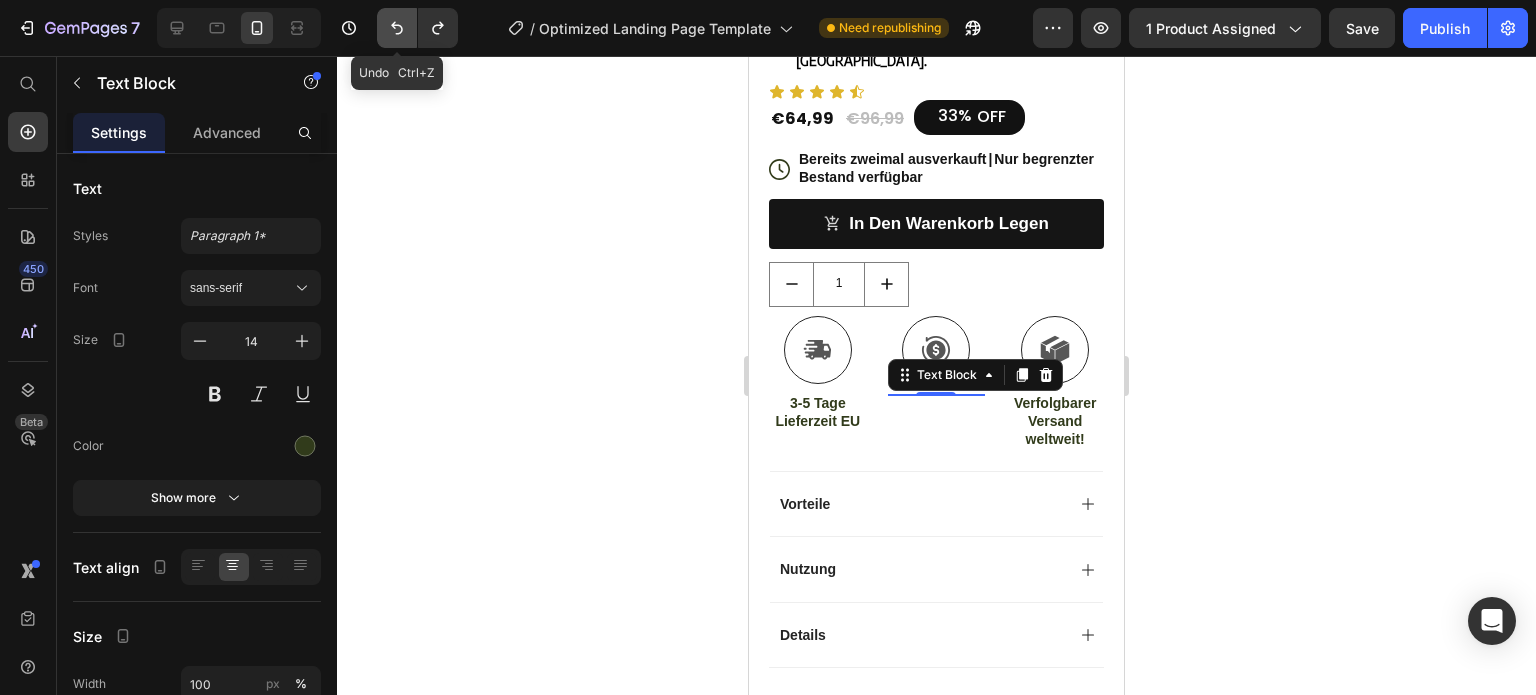 click 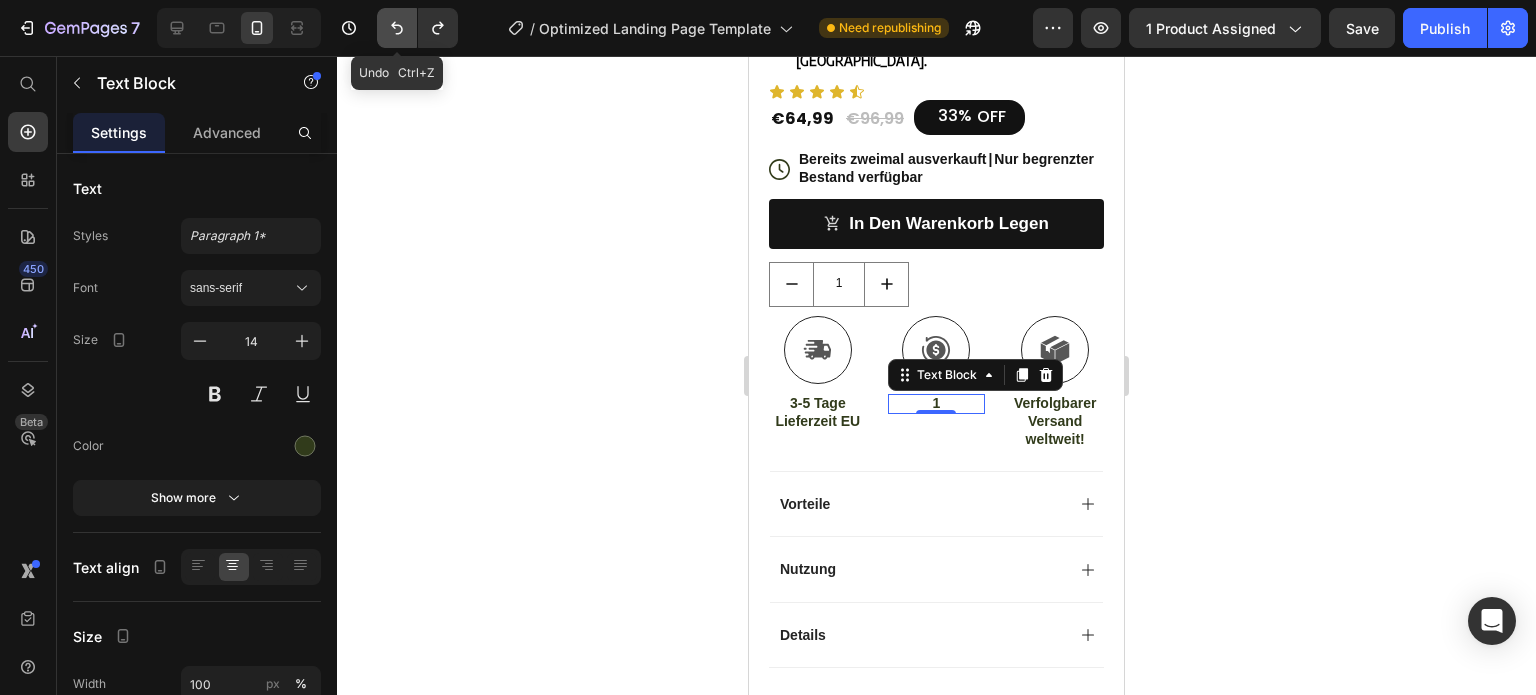 click 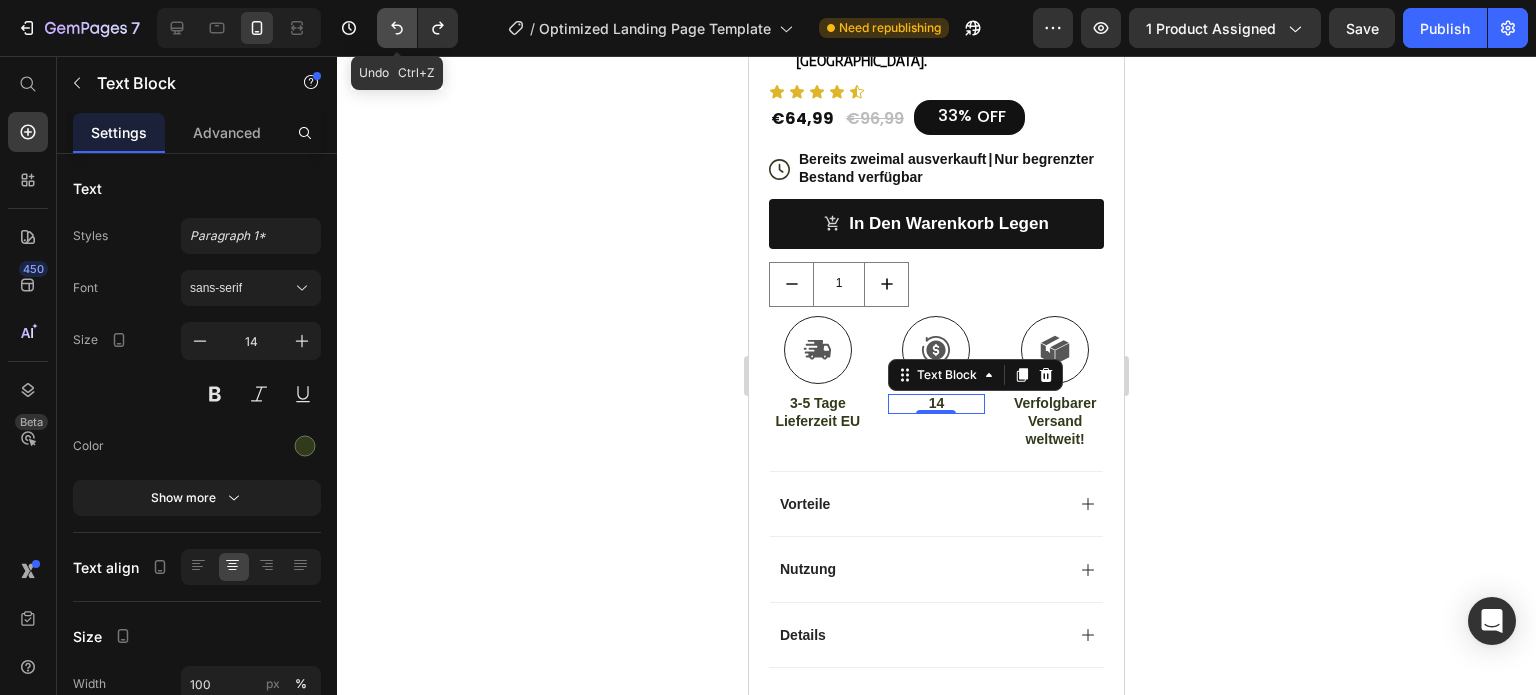 click 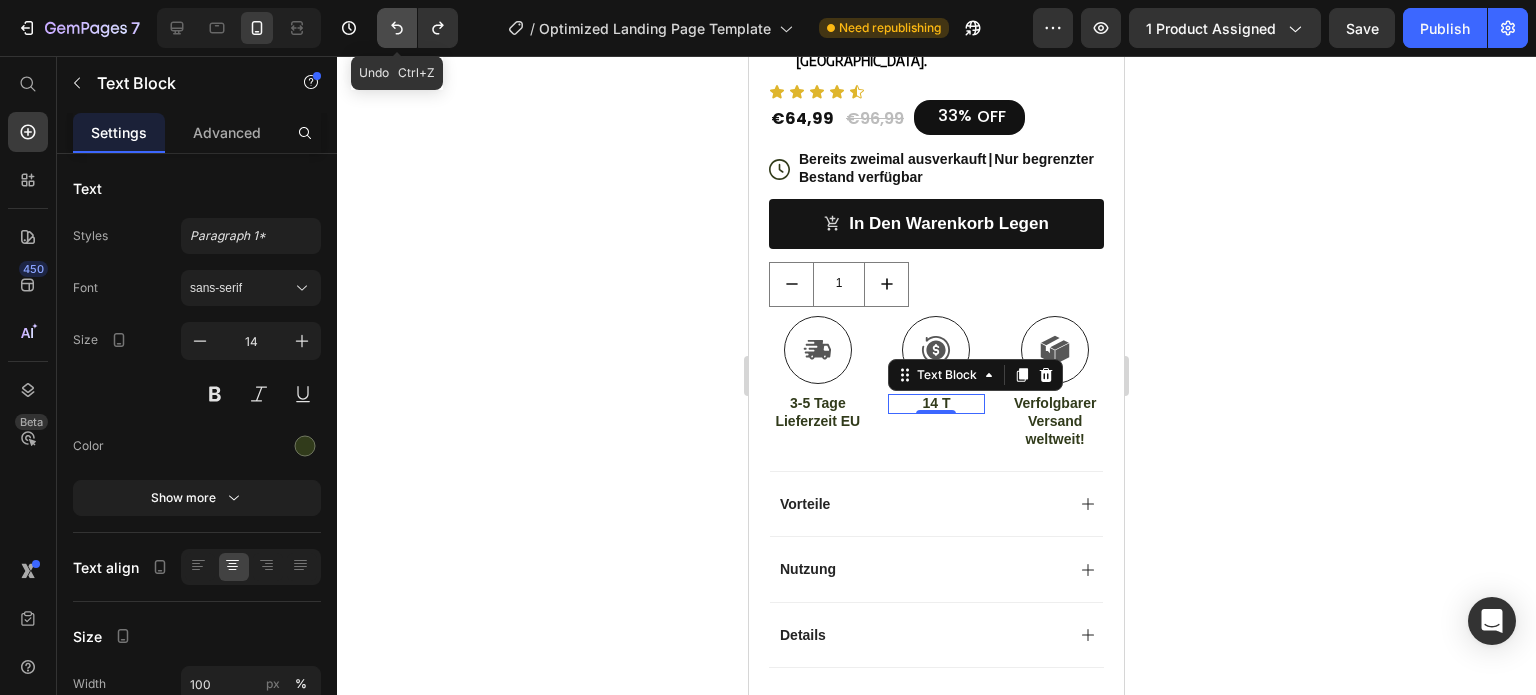 click 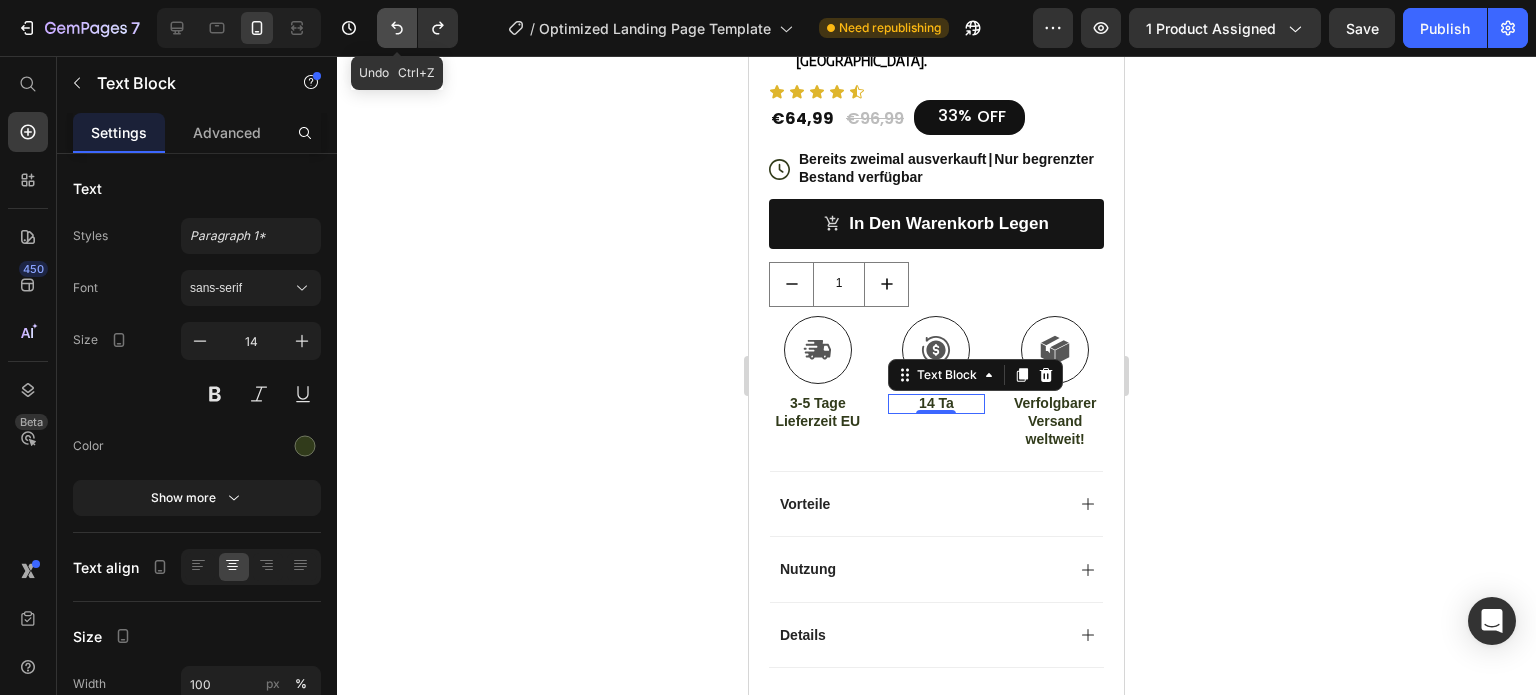 click 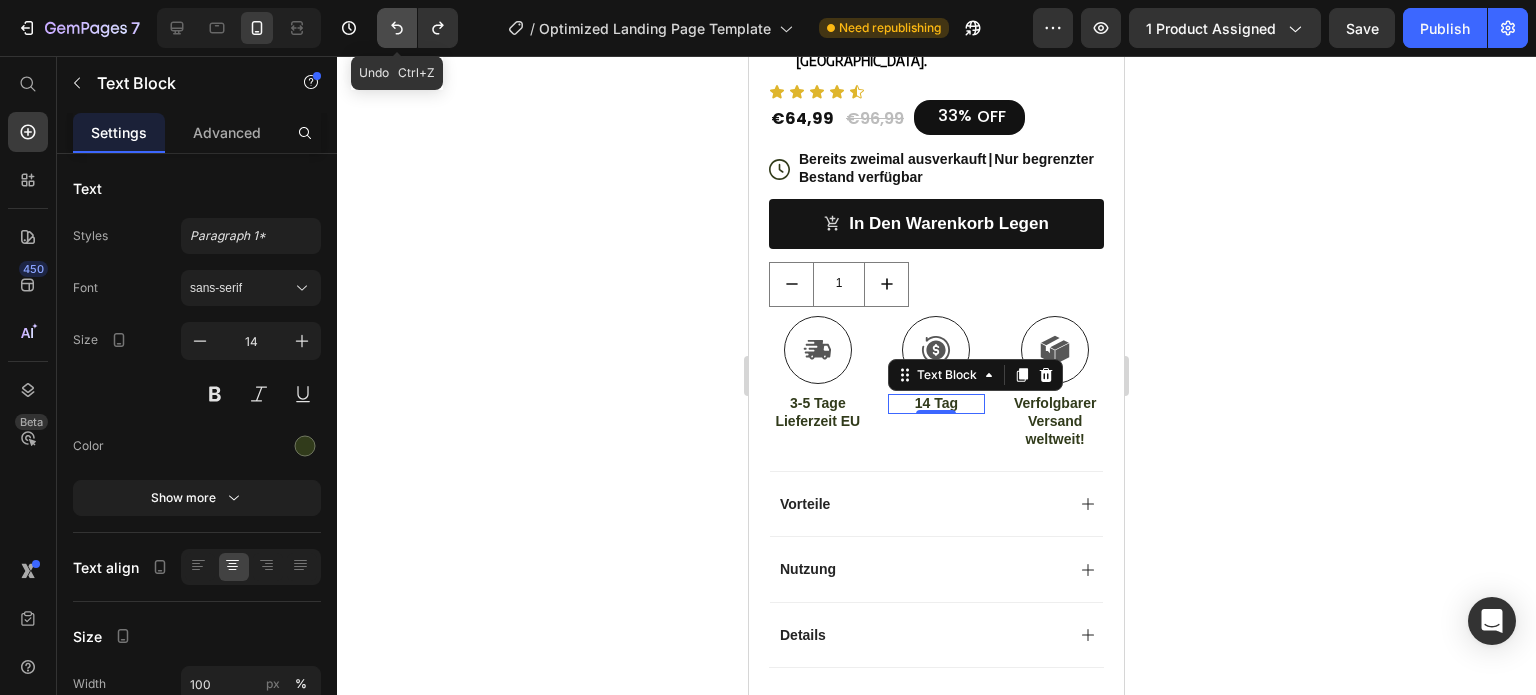 click 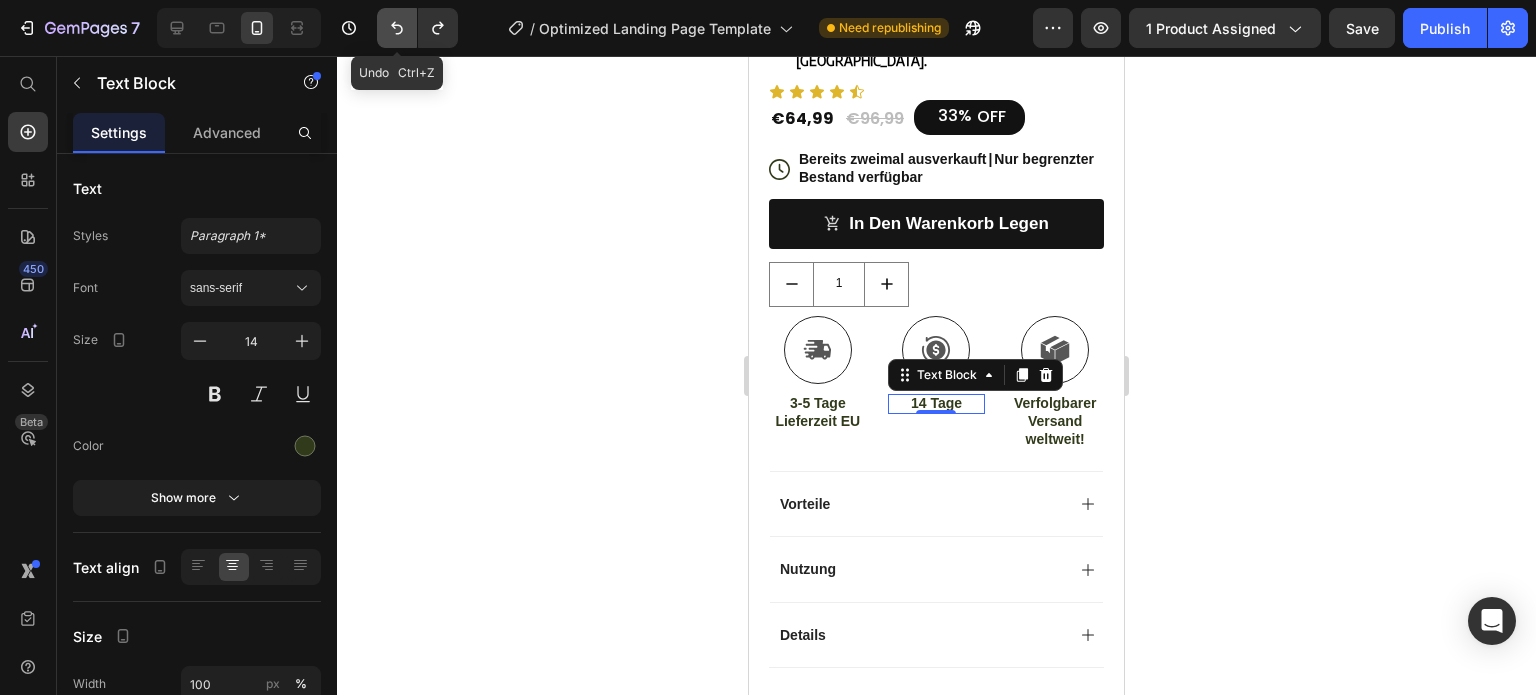 click 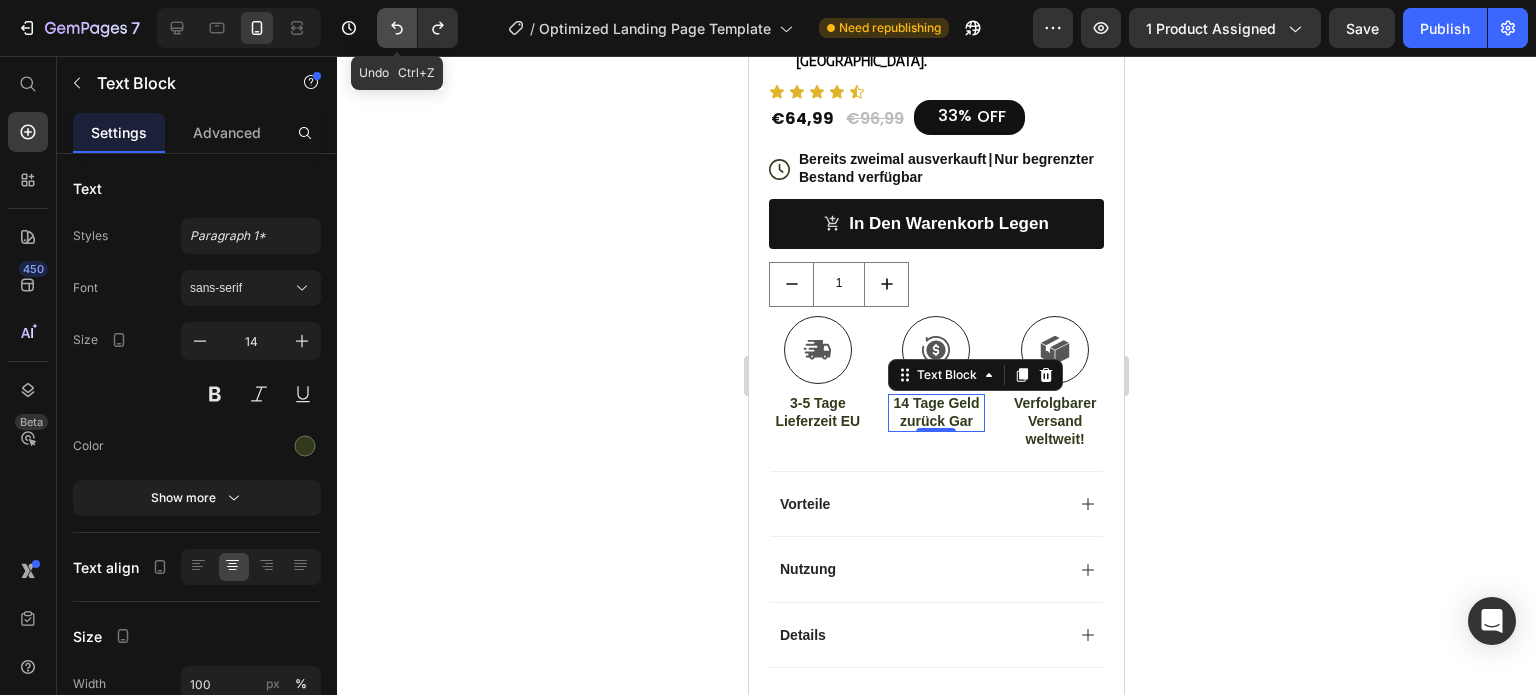 click 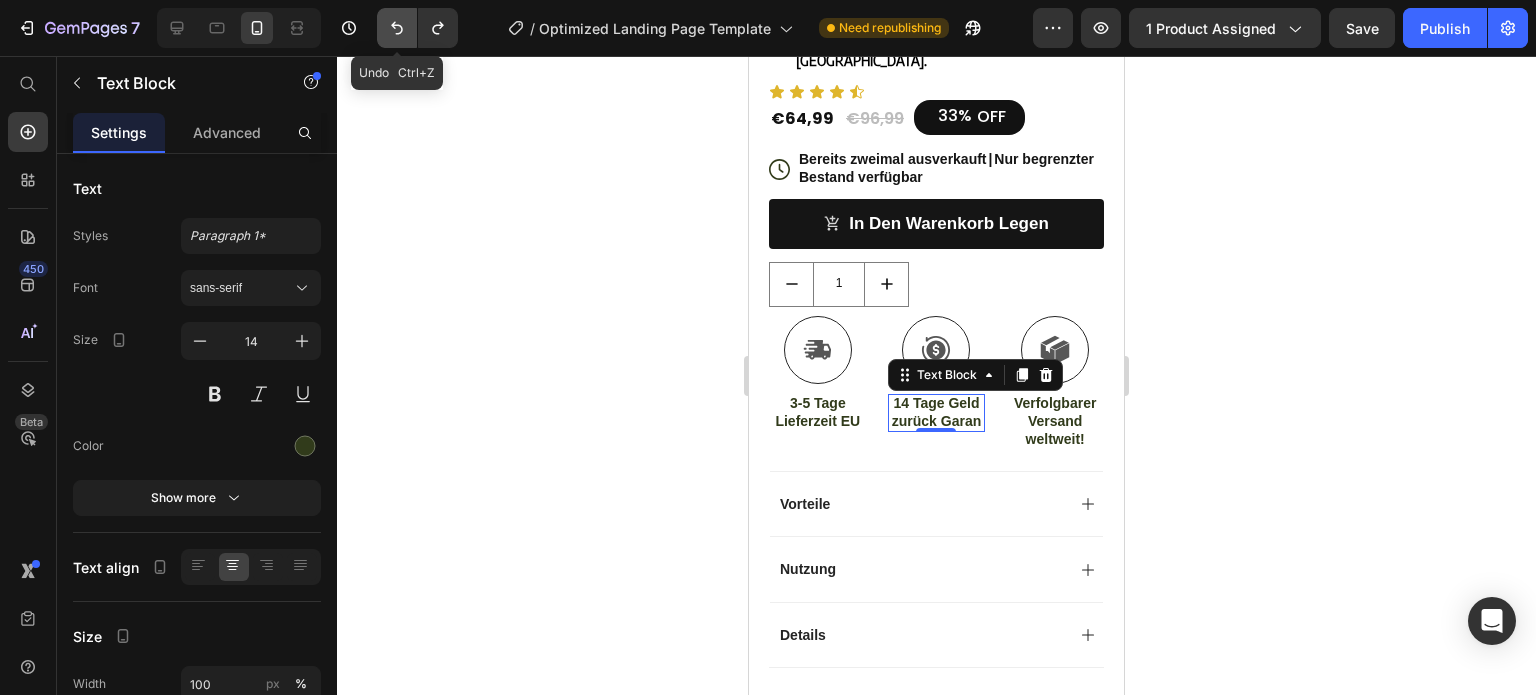click 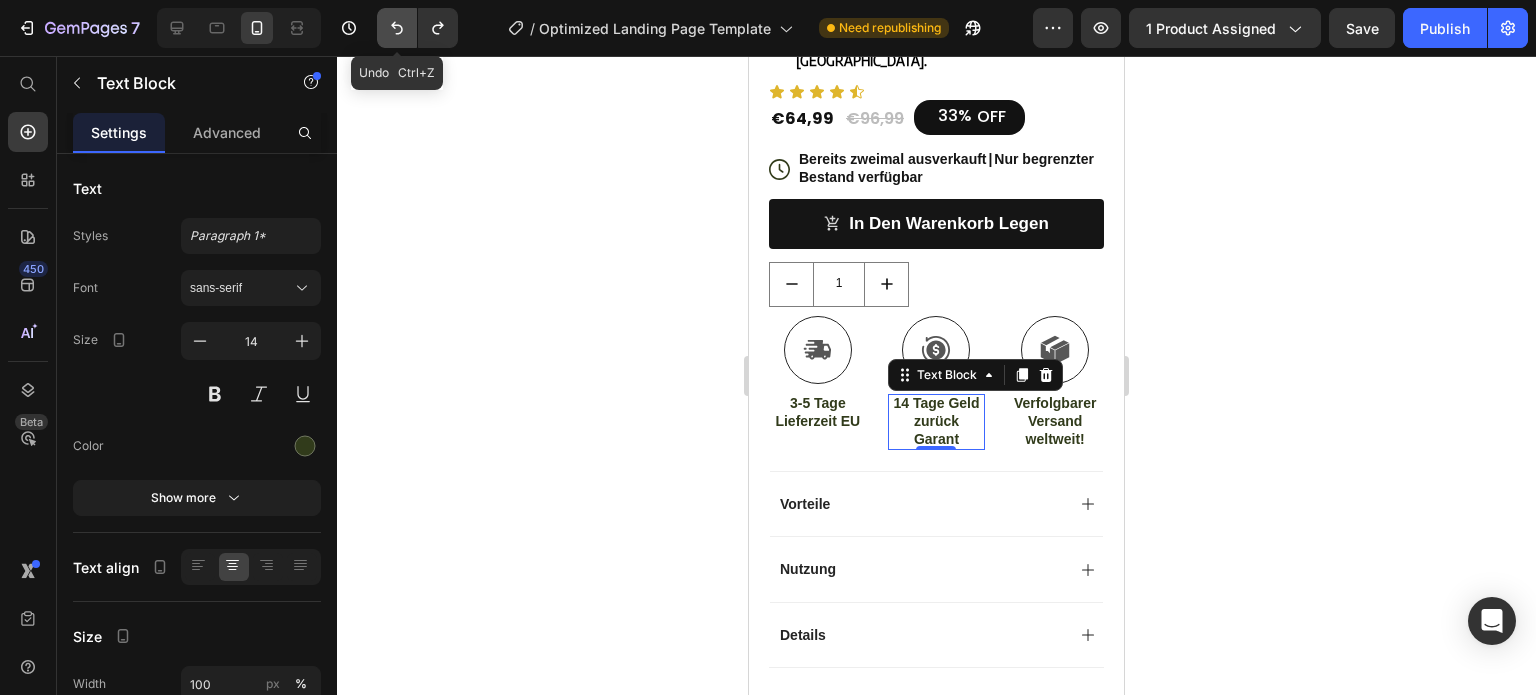 click 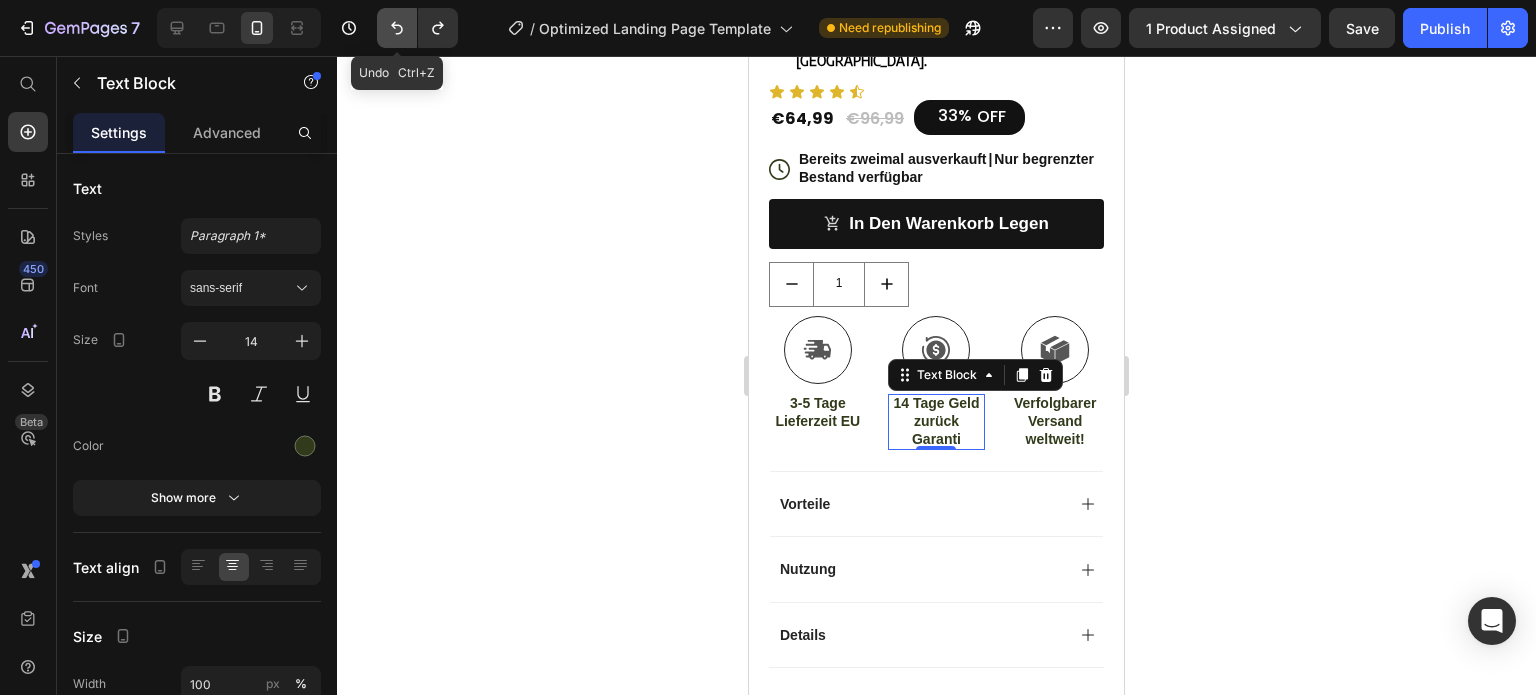 click 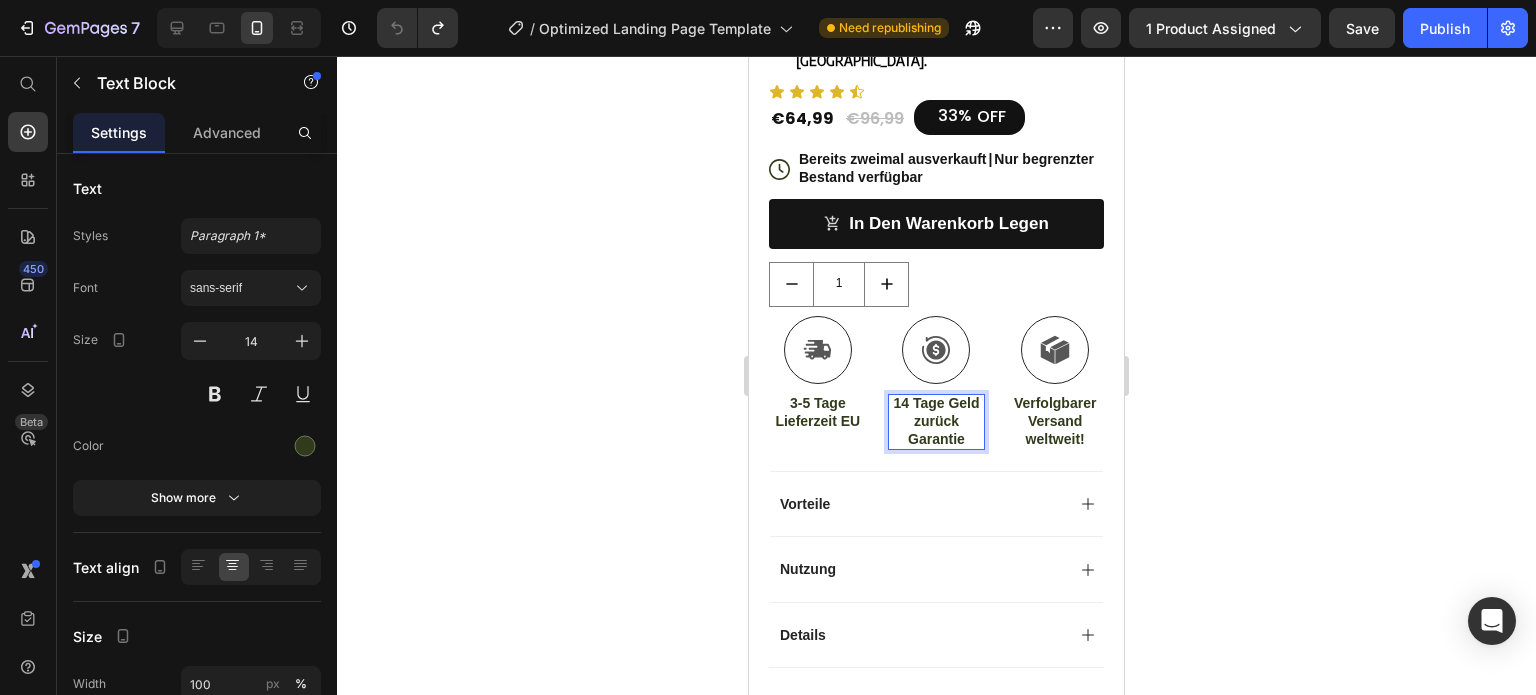 click on "14 Tage Geld zurück Garantie" at bounding box center [937, 421] 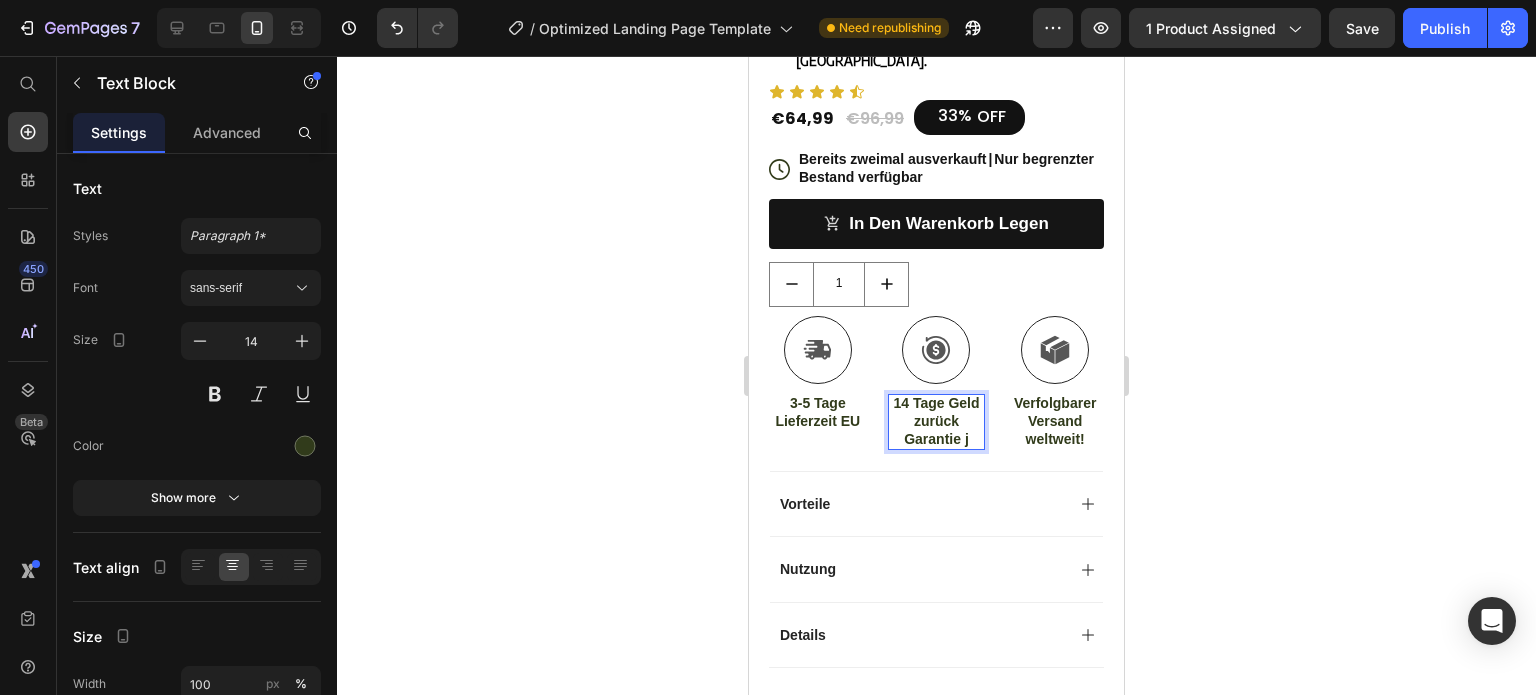 click on "14 Tage Geld zurück Garantie j" at bounding box center (937, 421) 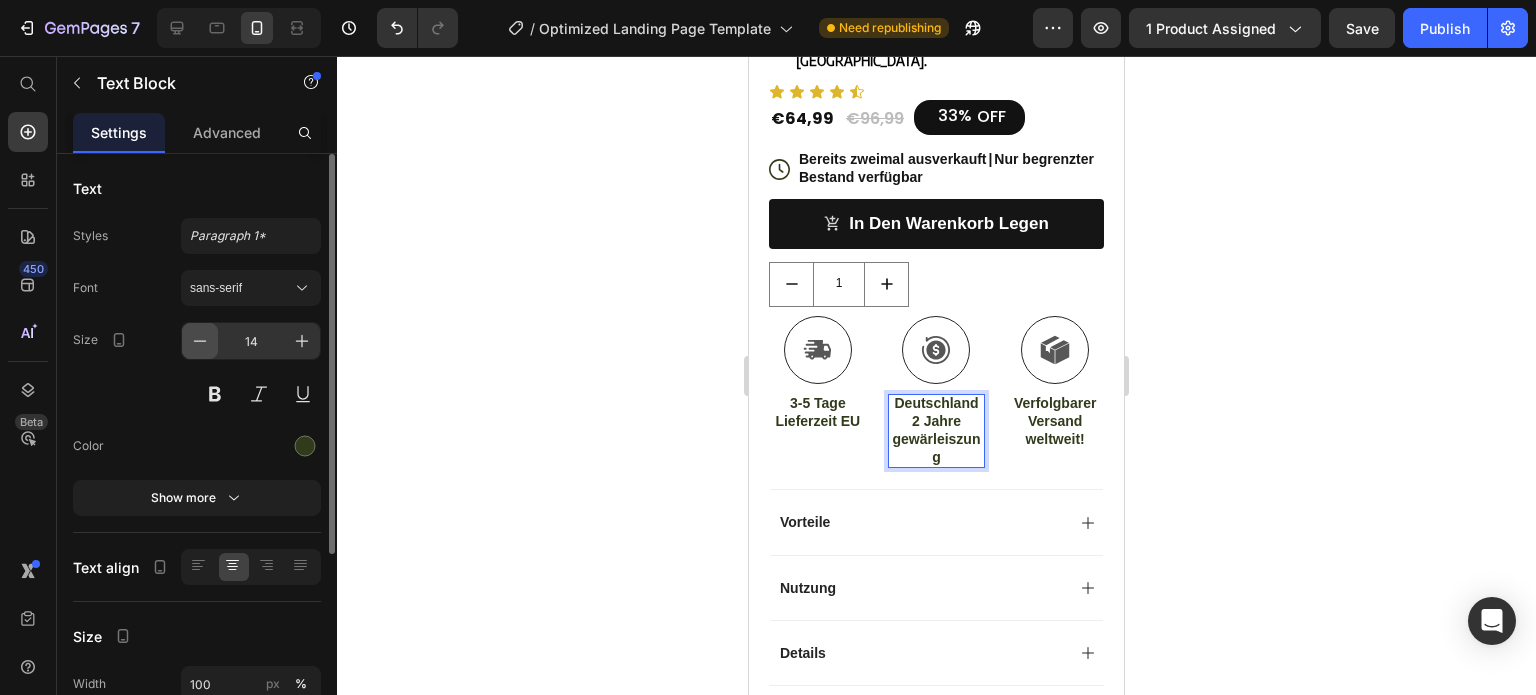 click at bounding box center [200, 341] 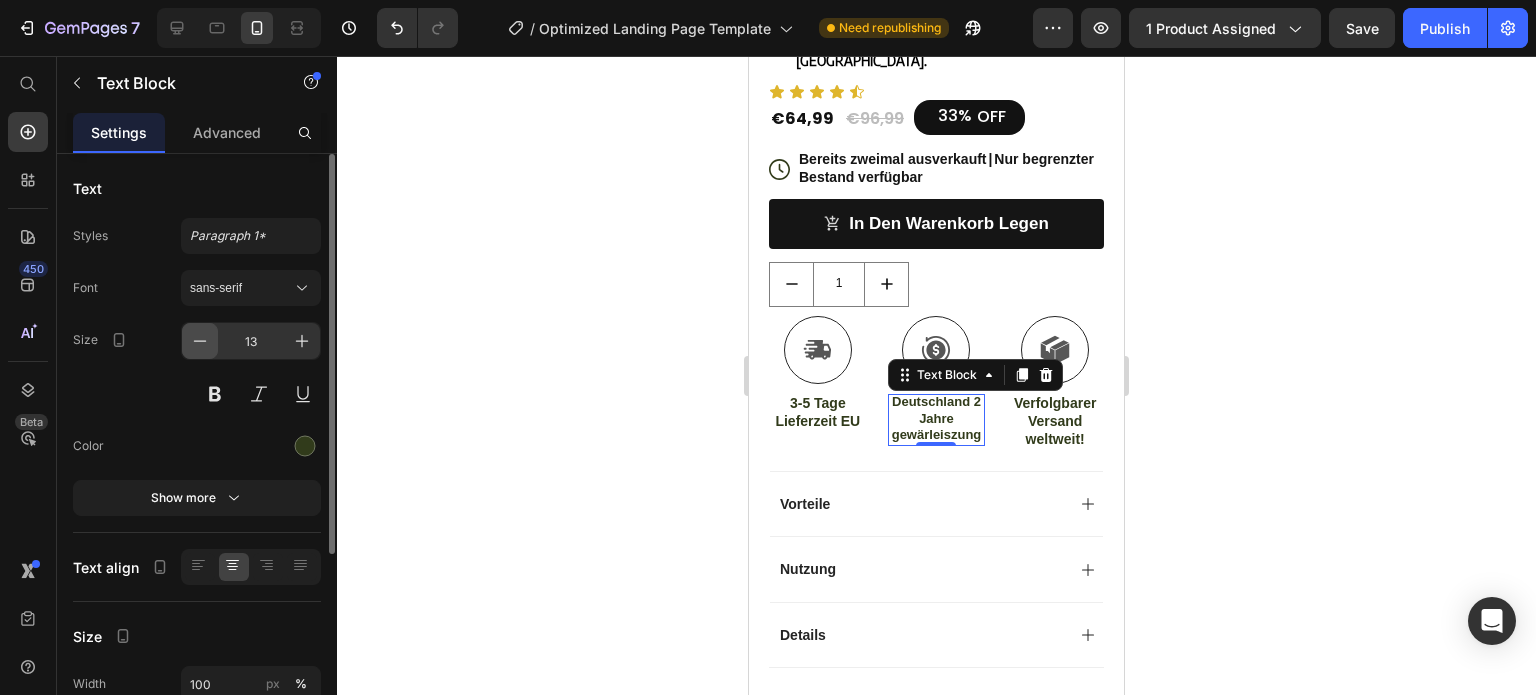 click at bounding box center [200, 341] 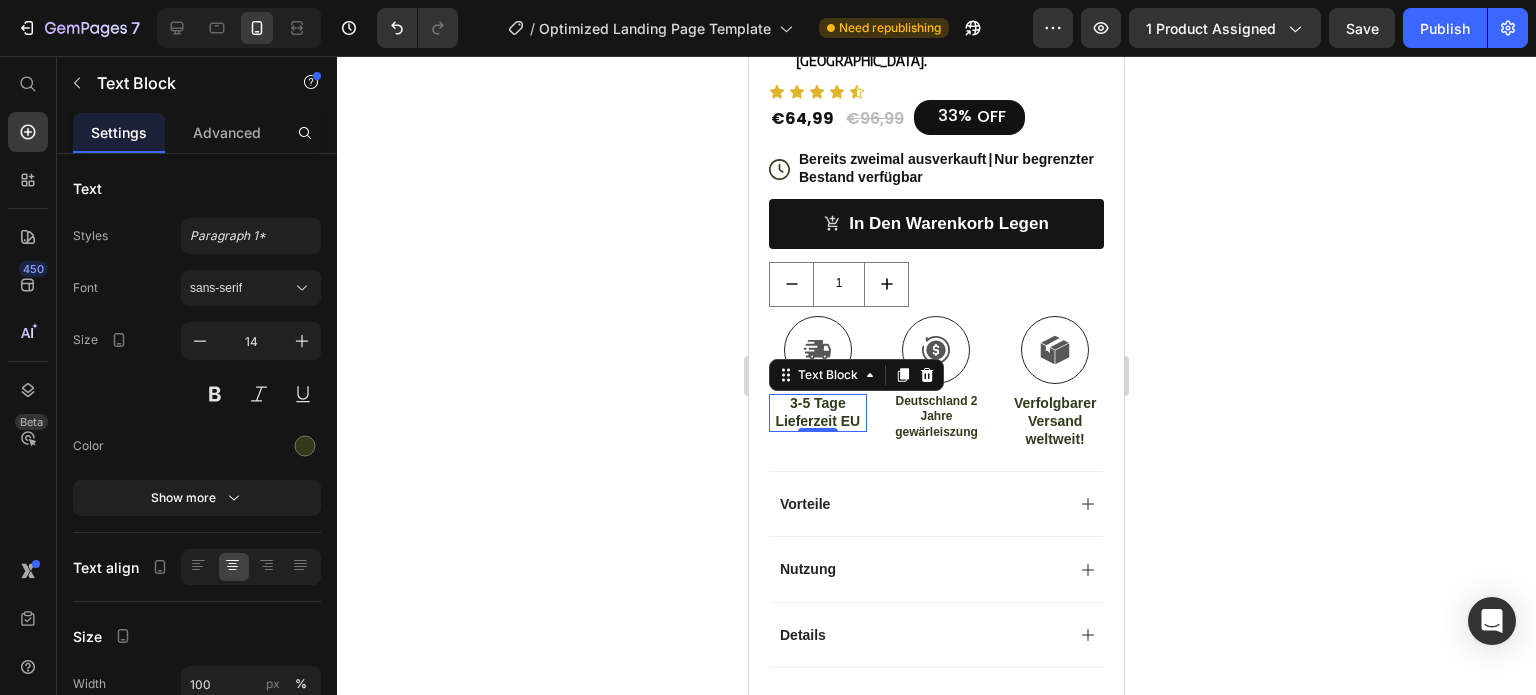 click on "3-5 Tage Lieferzeit EU" at bounding box center [818, 412] 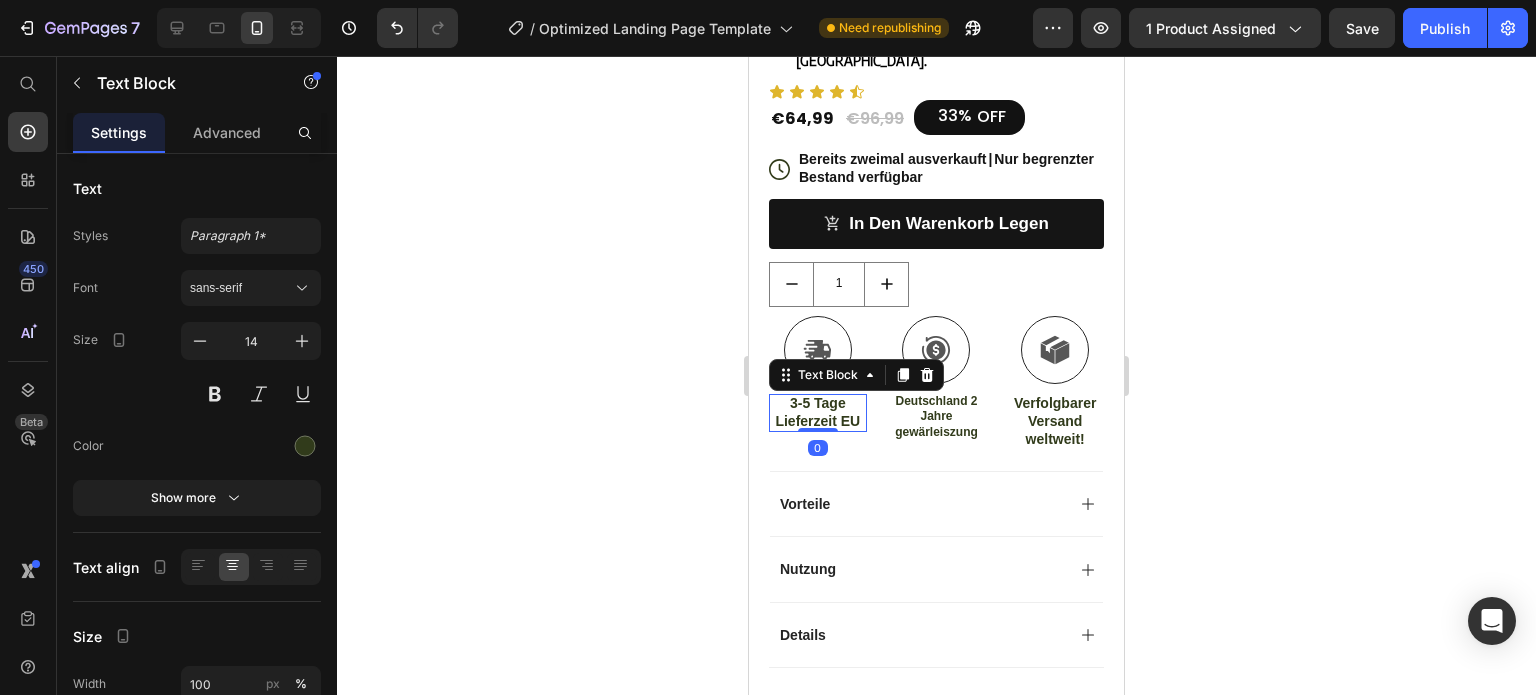 click on "3-5 Tage Lieferzeit EU" at bounding box center (818, 412) 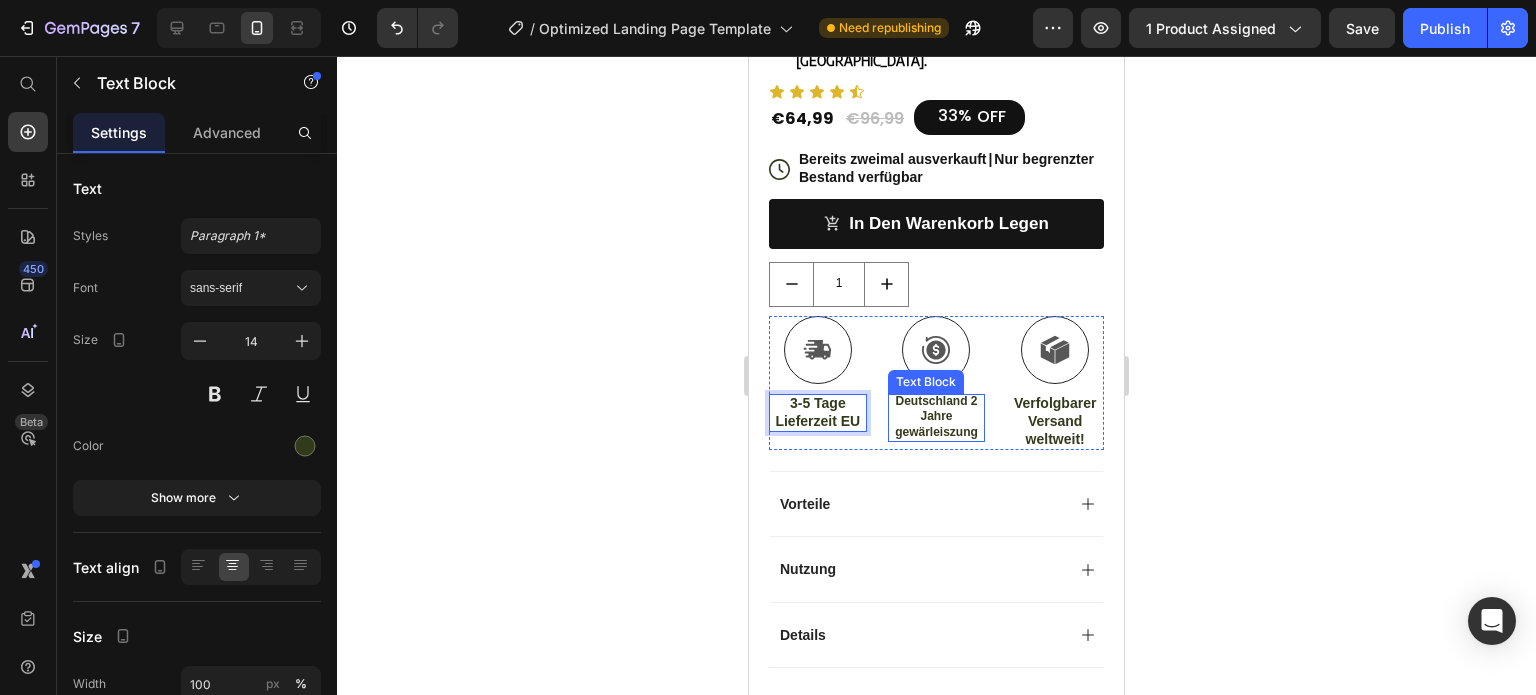 click on "Deutschland 2 Jahre gewärleiszung" at bounding box center (937, 417) 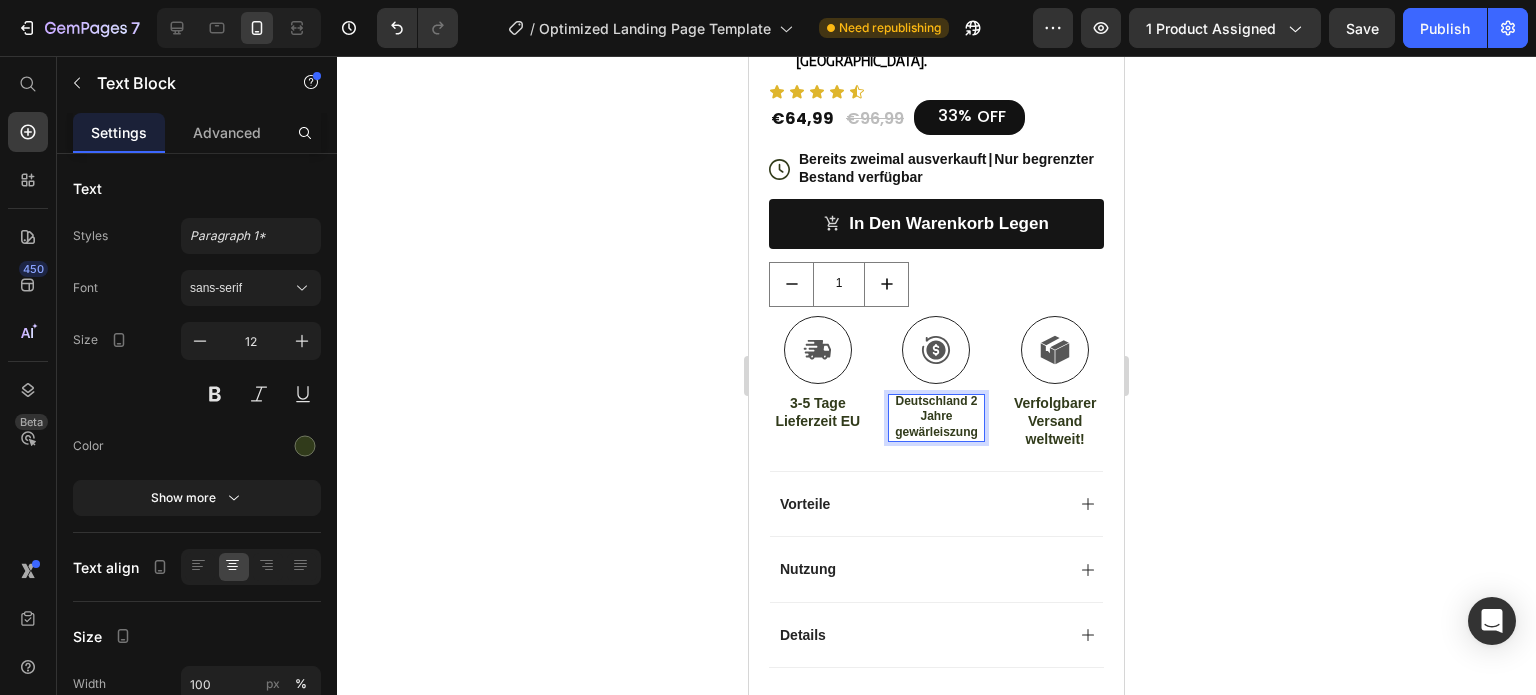 click on "Deutschland 2 Jahre gewärleiszung" at bounding box center [937, 417] 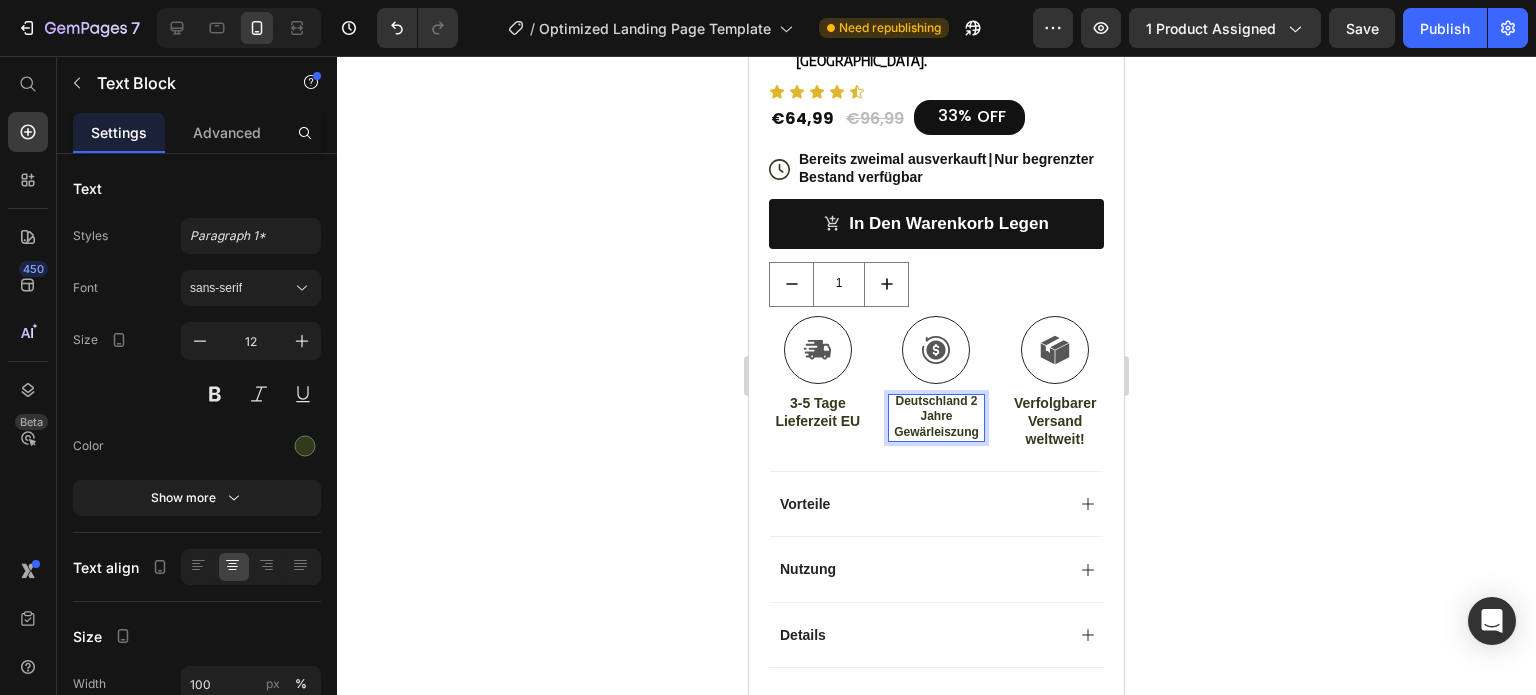 click on "Deutschland 2 Jahre Gewärleiszung" at bounding box center (937, 417) 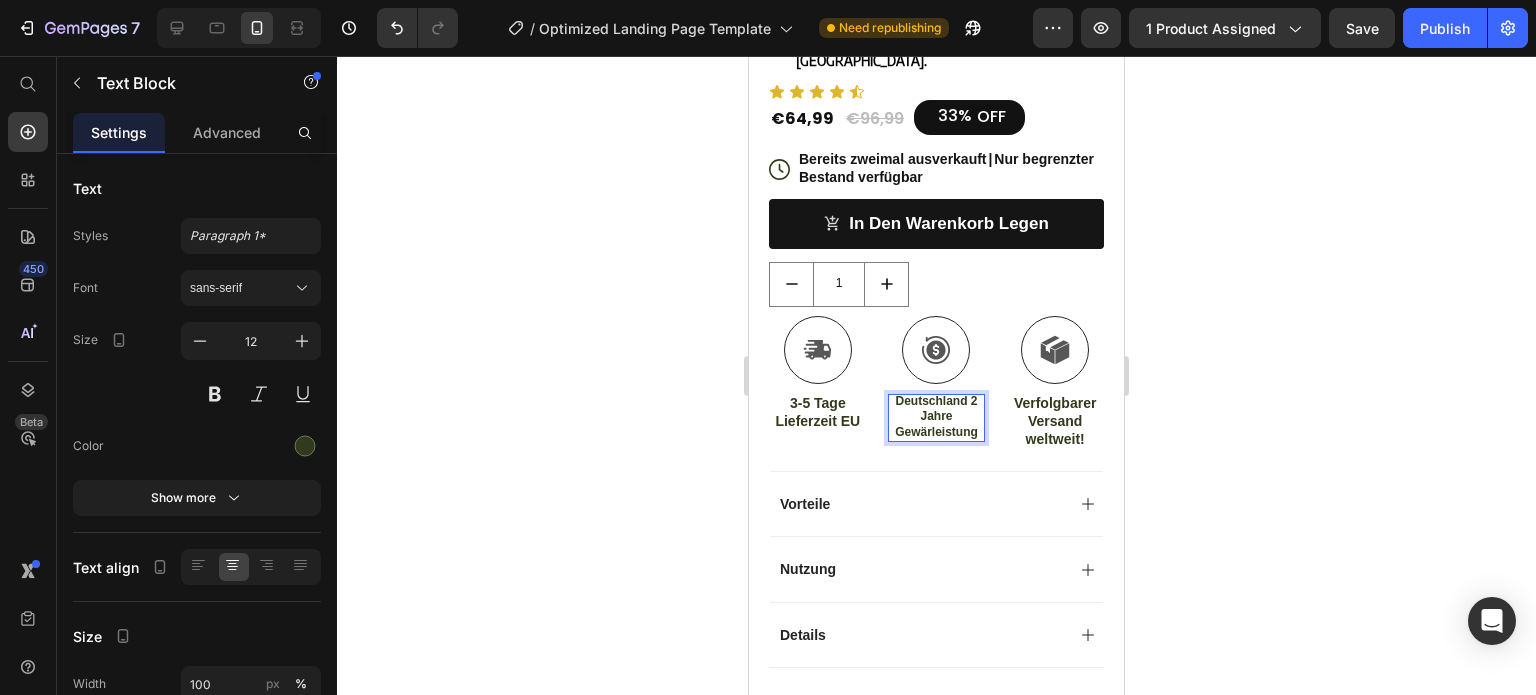 click on "Deutschland 2 Jahre Gewärleistung" at bounding box center (937, 417) 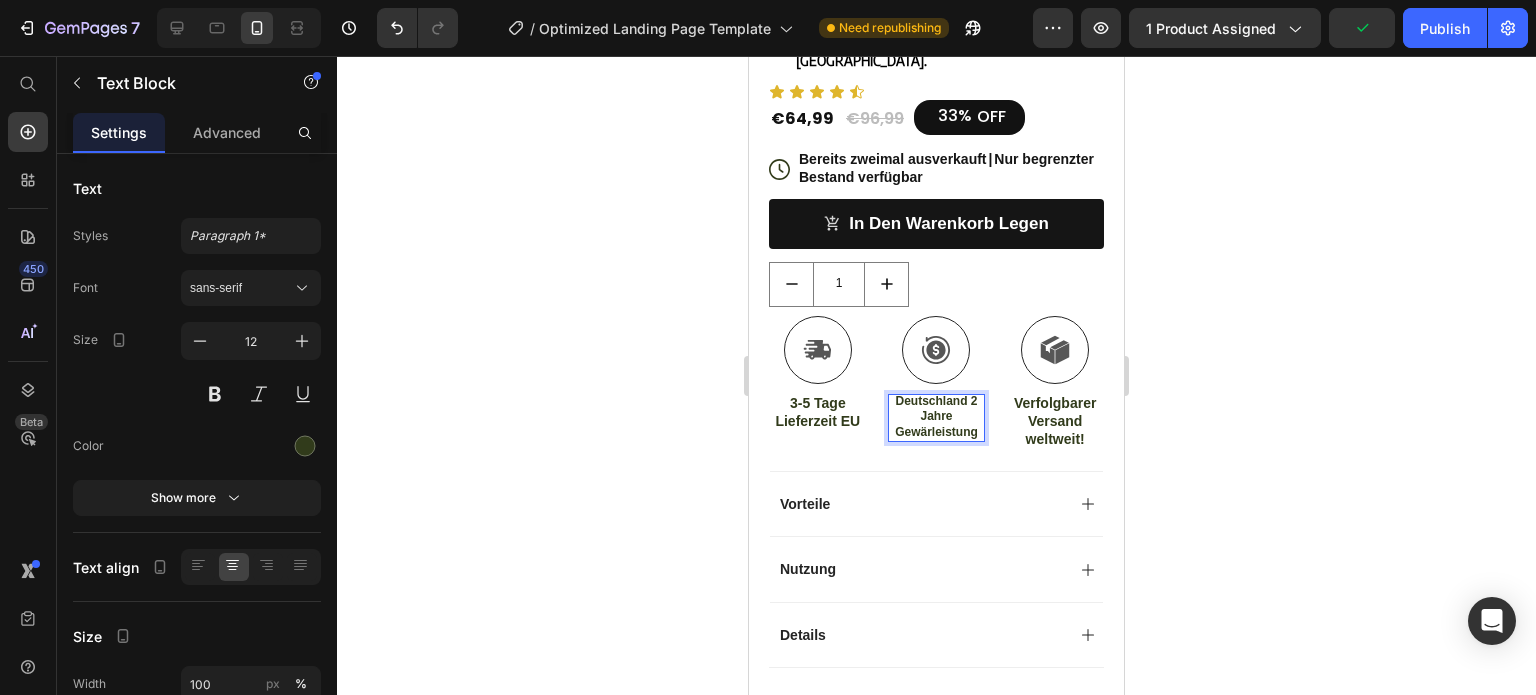click on "Deutschland 2 Jahre Gewärleistung" at bounding box center [937, 417] 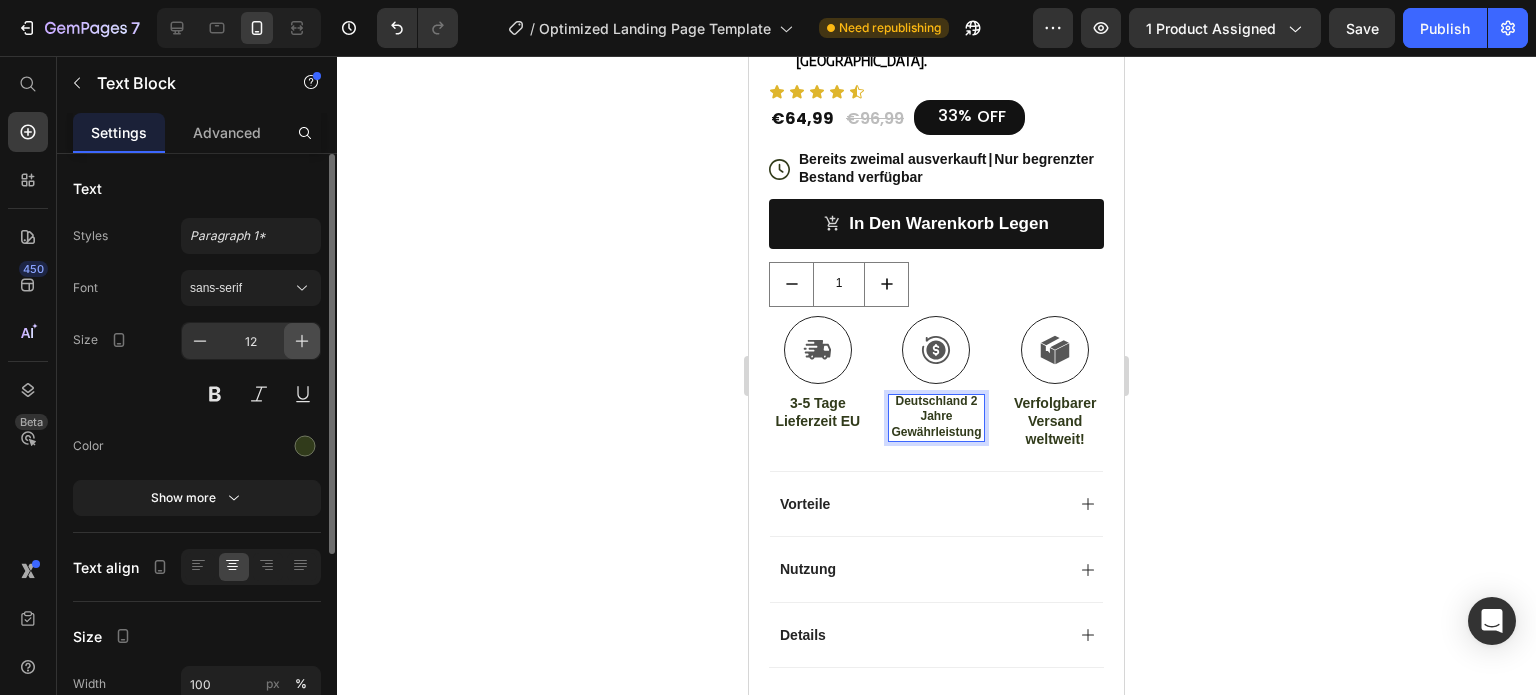 click 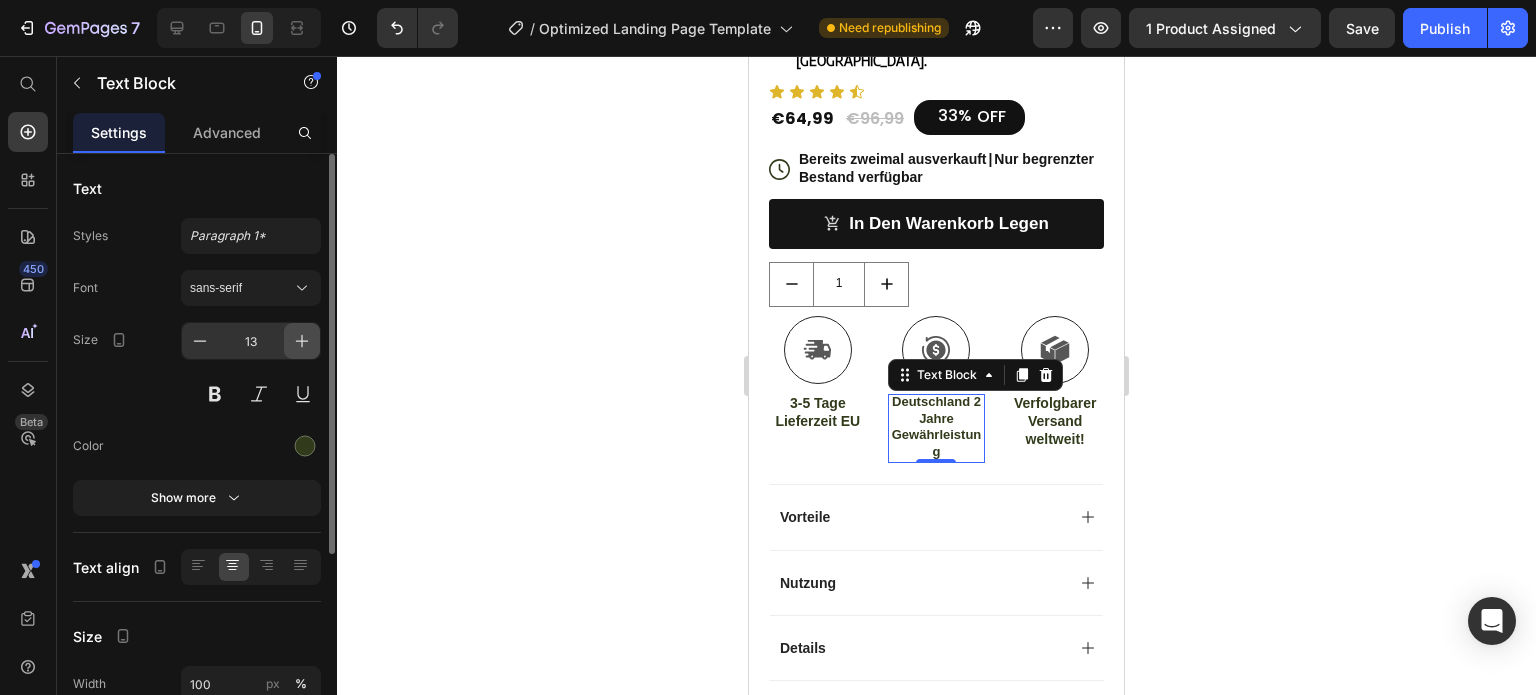 click 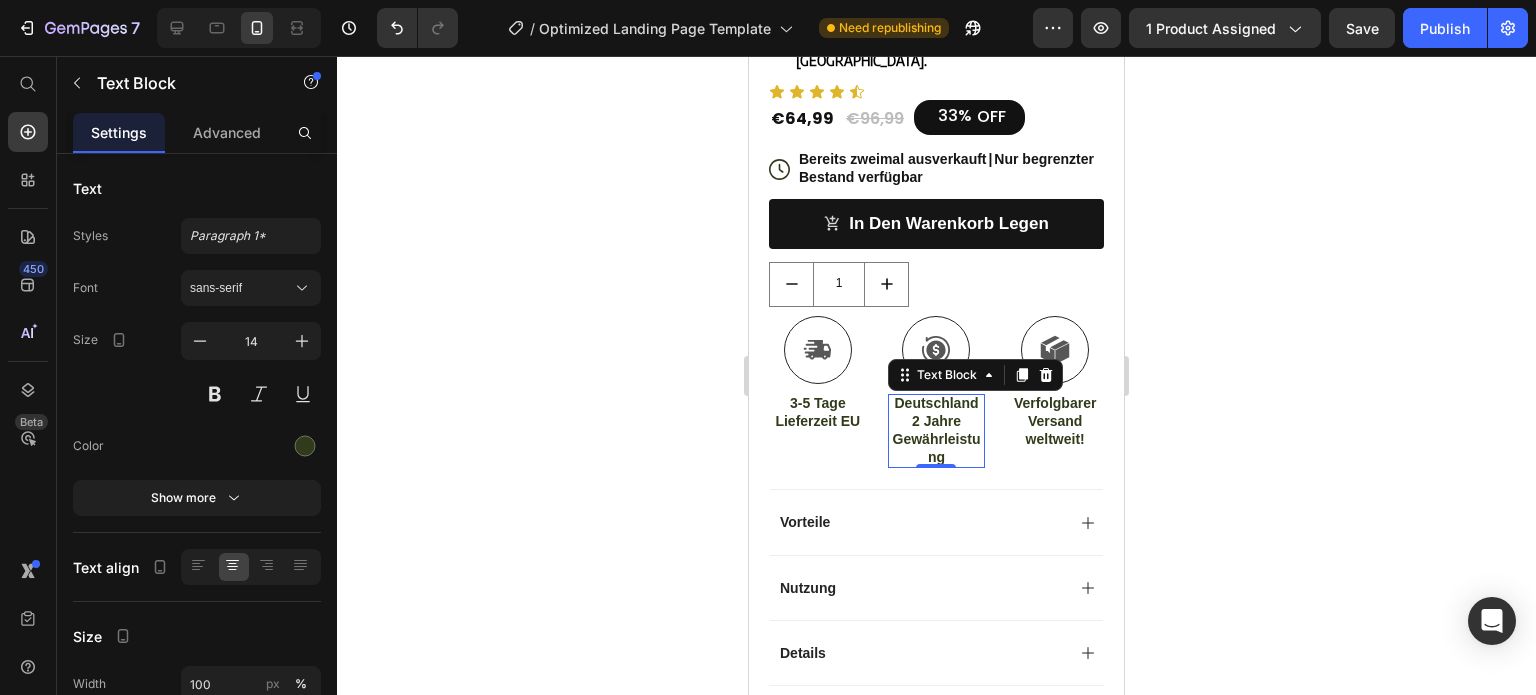 click on "Deutschland 2 Jahre Gewährleistung" at bounding box center (937, 430) 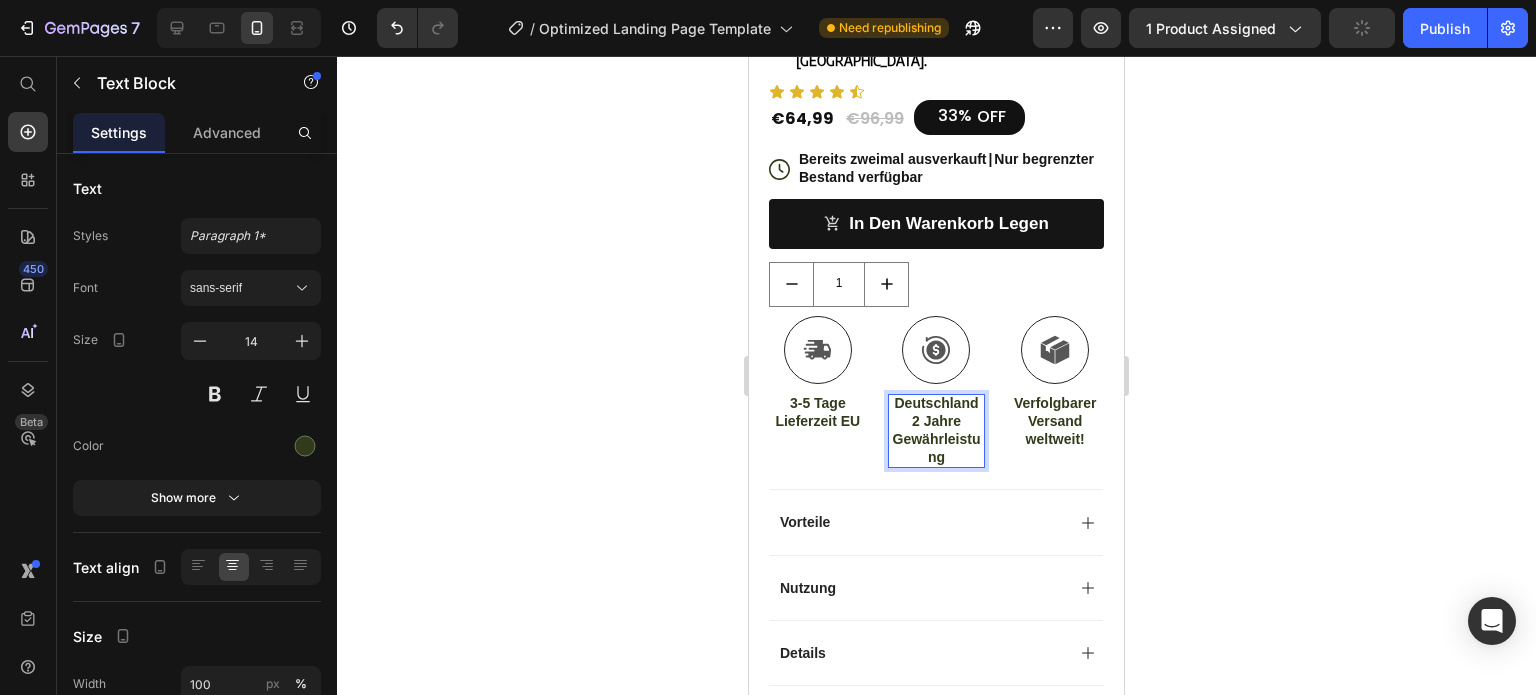 click on "Deutschland 2 Jahre Gewährleistung" at bounding box center (937, 431) 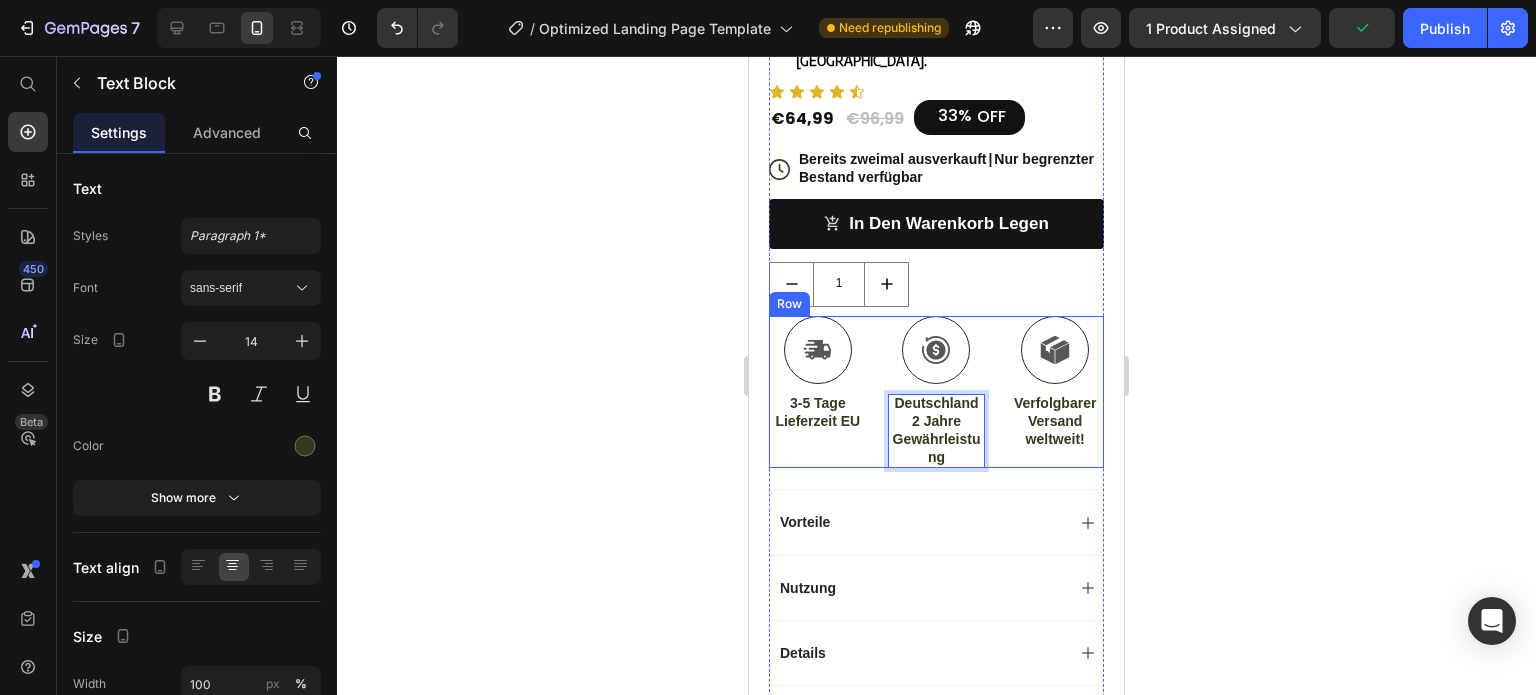 click on "Icon 3-5 Tage Lieferzeit EU Text Block
Icon Deutschland 2 Jahre Gewährleistung Text Block   0
Icon Verfolgbarer Versand weltweit! Text Block Row" at bounding box center (936, 392) 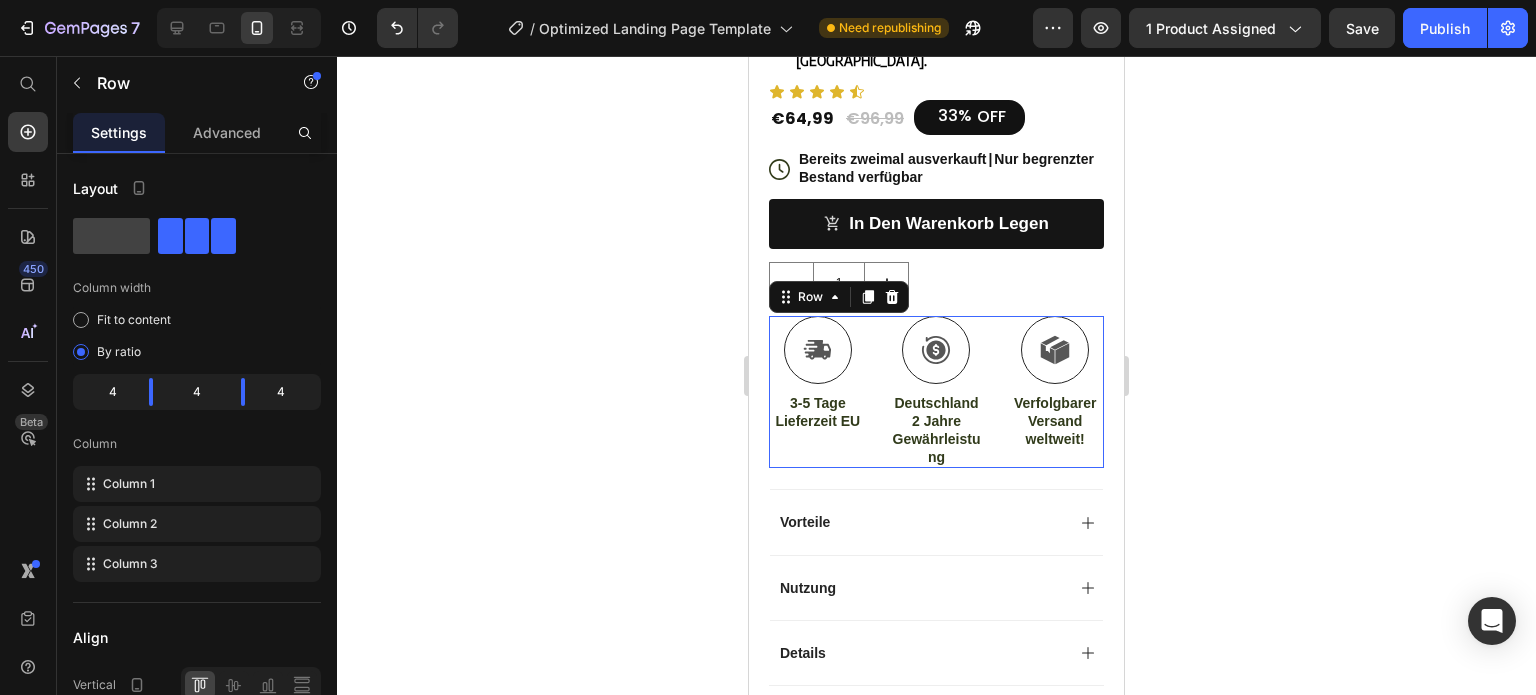 click on "Icon 3-5 Tage Lieferzeit EU Text Block
Icon Deutschland 2 Jahre Gewährleistung Text Block
Icon Verfolgbarer Versand weltweit! Text Block Row   0" at bounding box center [936, 392] 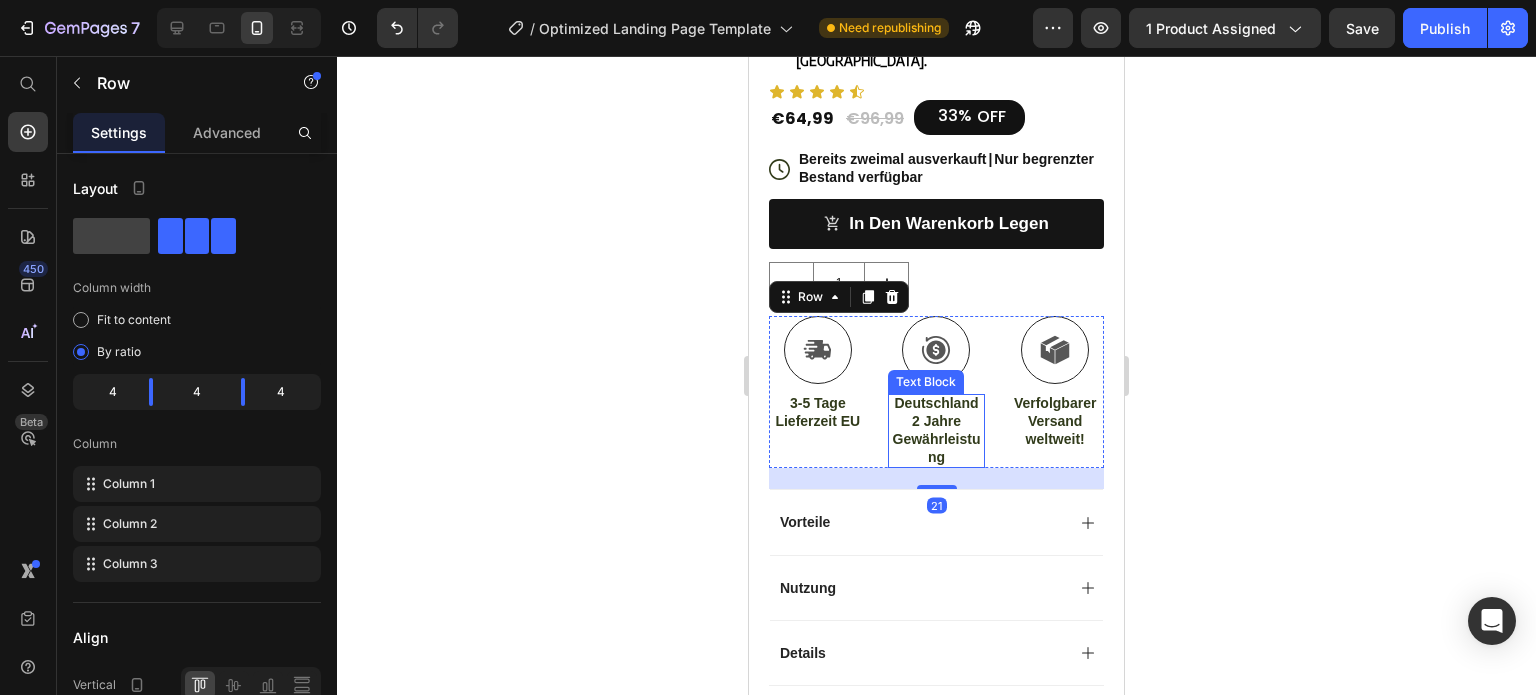click on "Deutschland 2 Jahre Gewährleistung" at bounding box center [937, 430] 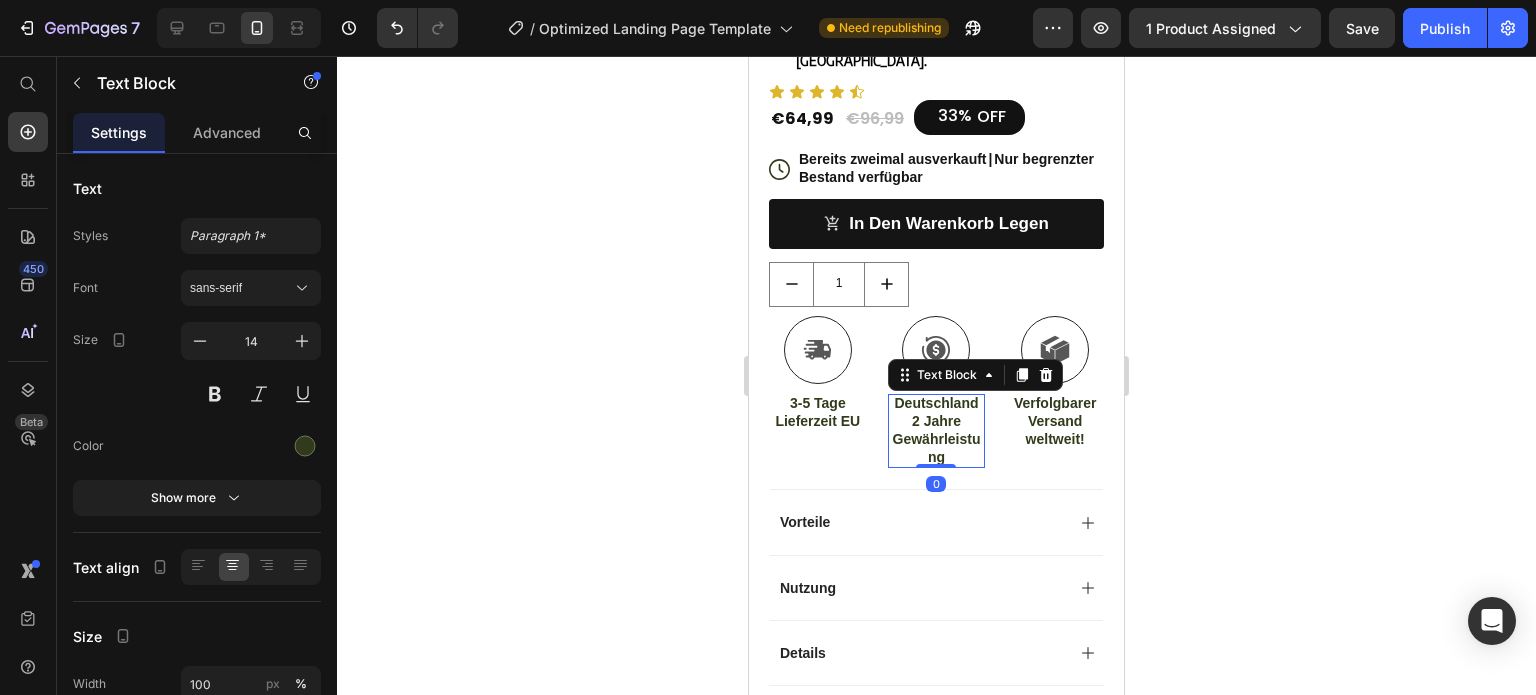 drag, startPoint x: 932, startPoint y: 416, endPoint x: 924, endPoint y: 342, distance: 74.431175 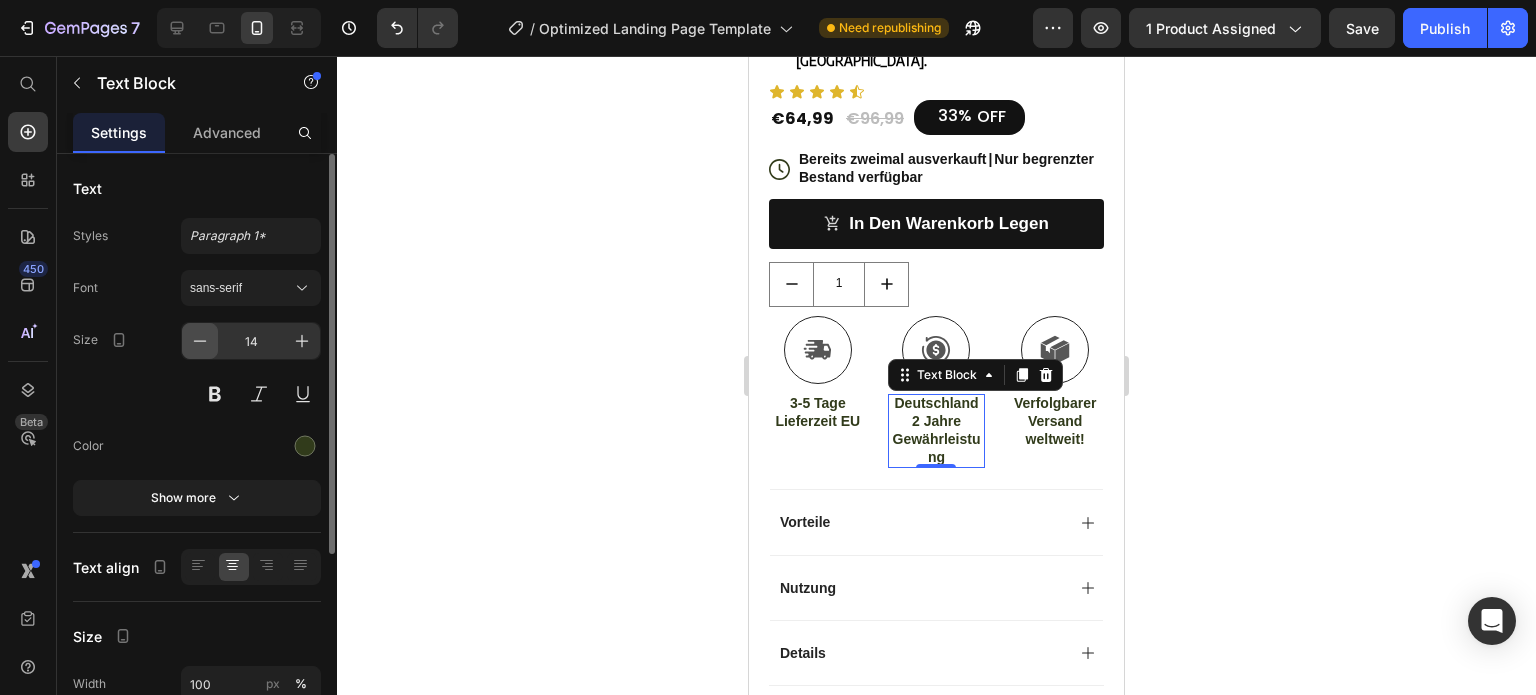 click 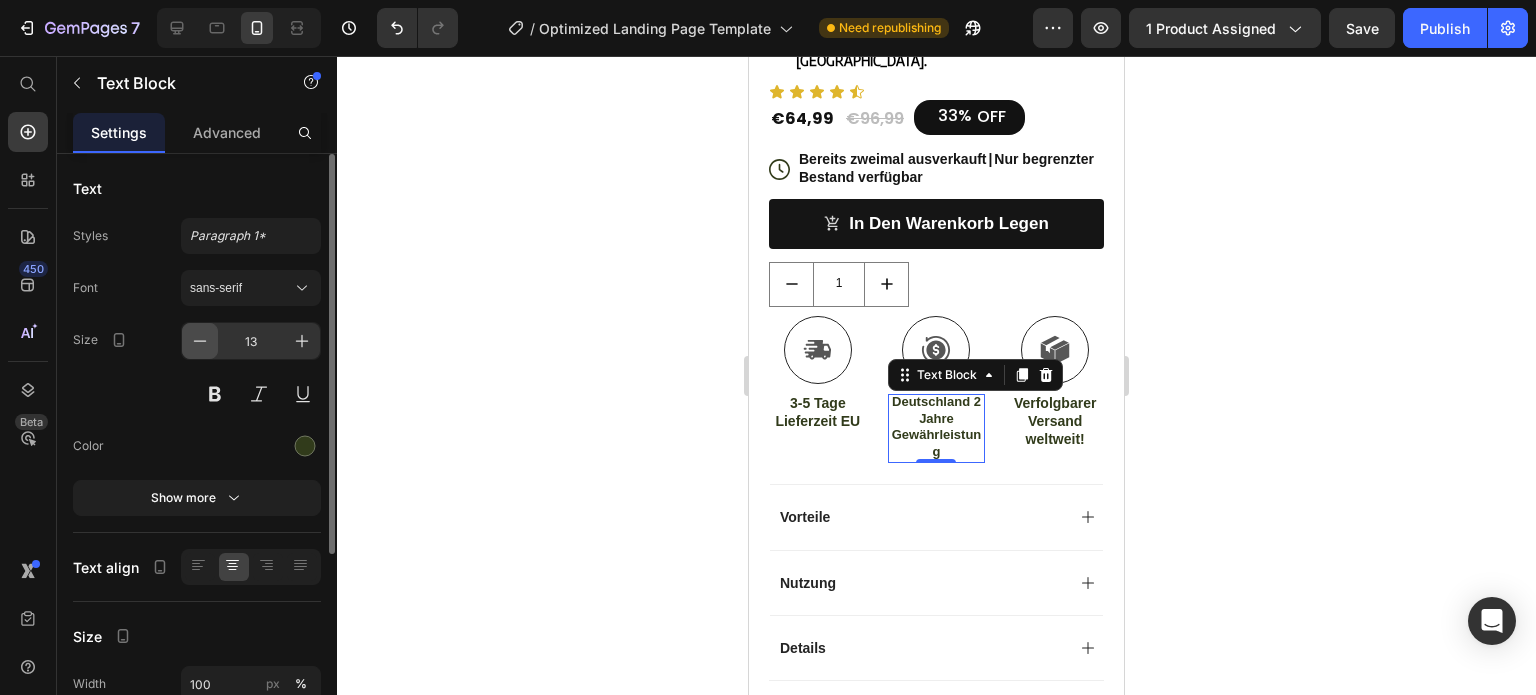 click 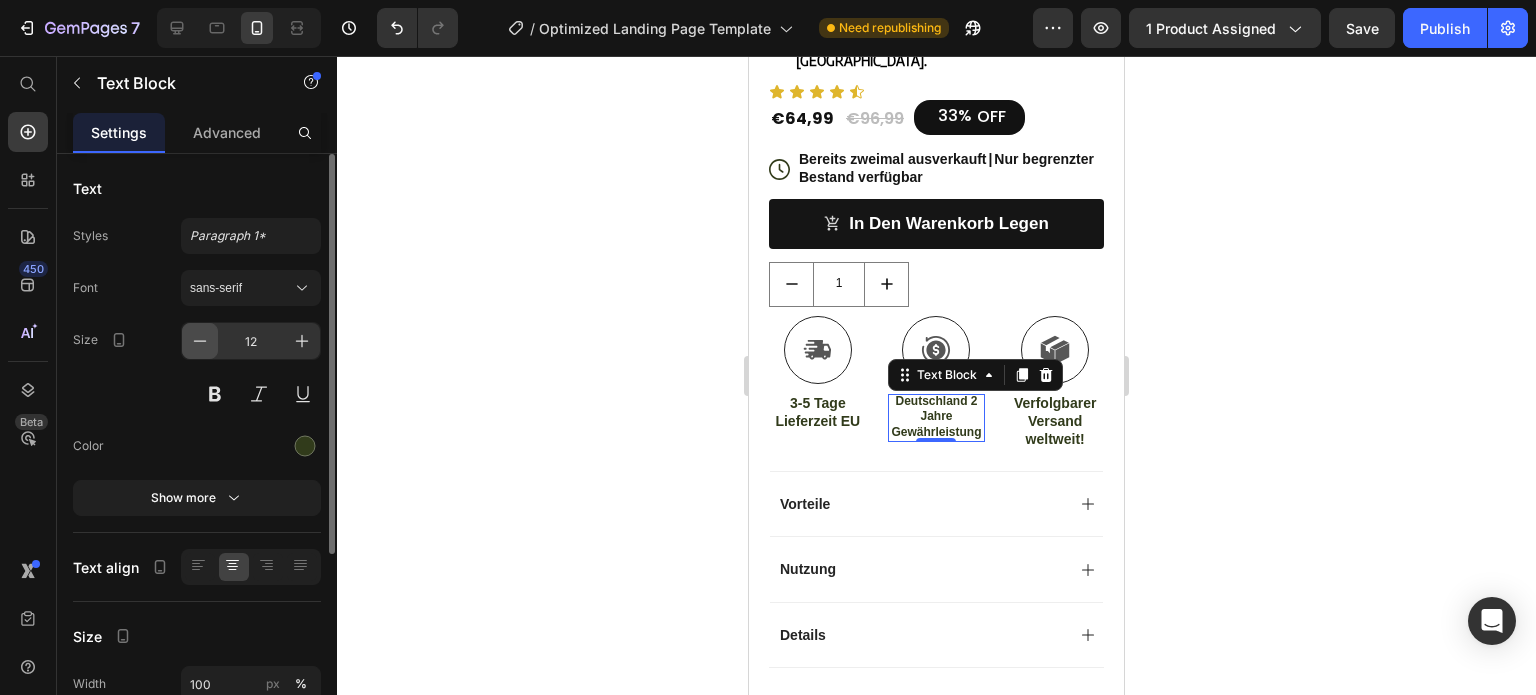 click 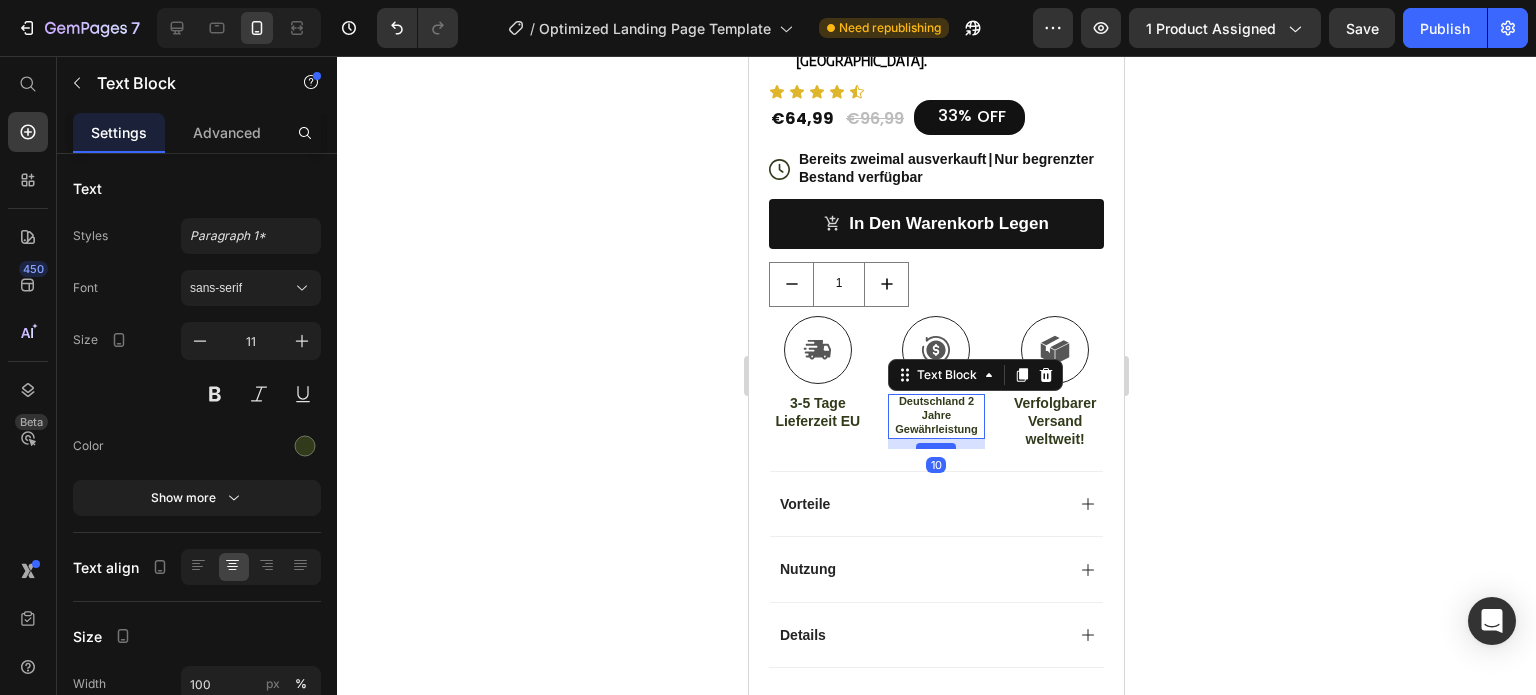 drag, startPoint x: 931, startPoint y: 388, endPoint x: 928, endPoint y: 398, distance: 10.440307 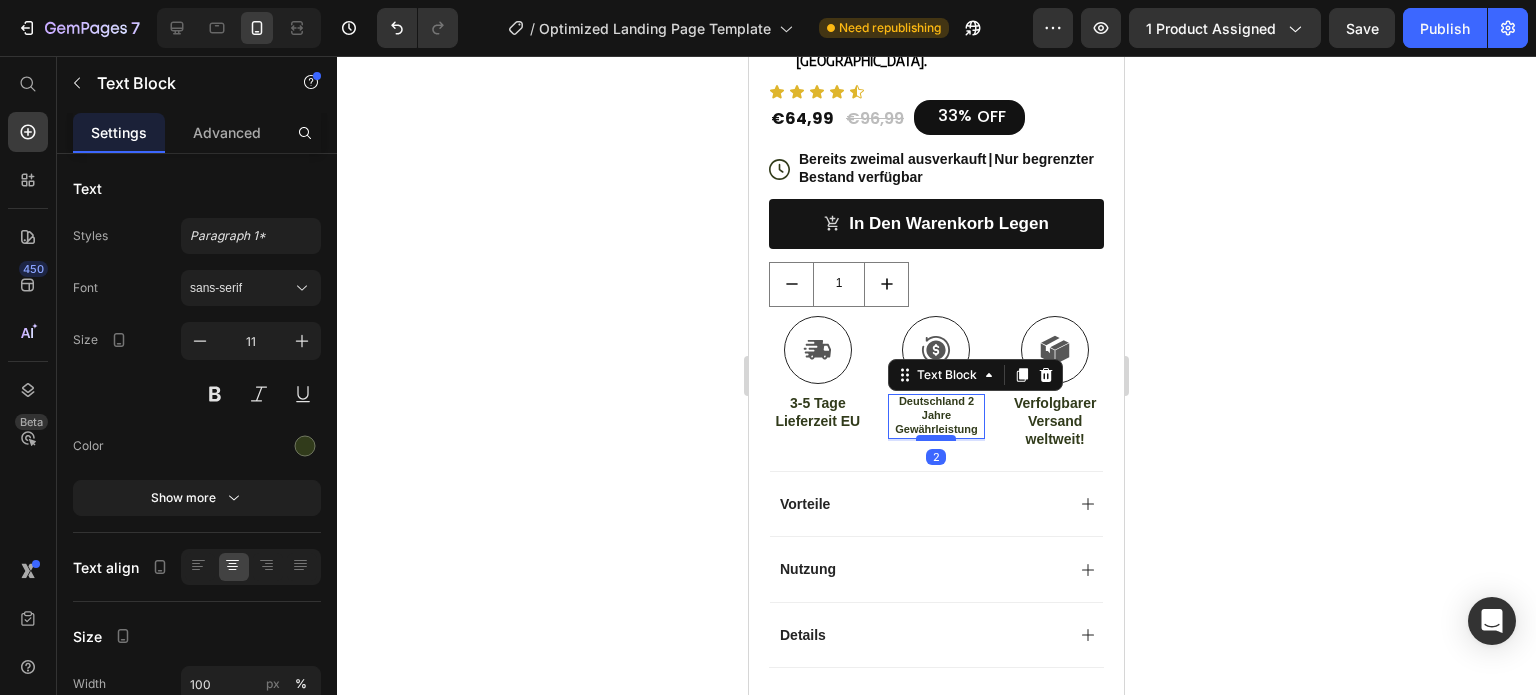 click at bounding box center (936, 438) 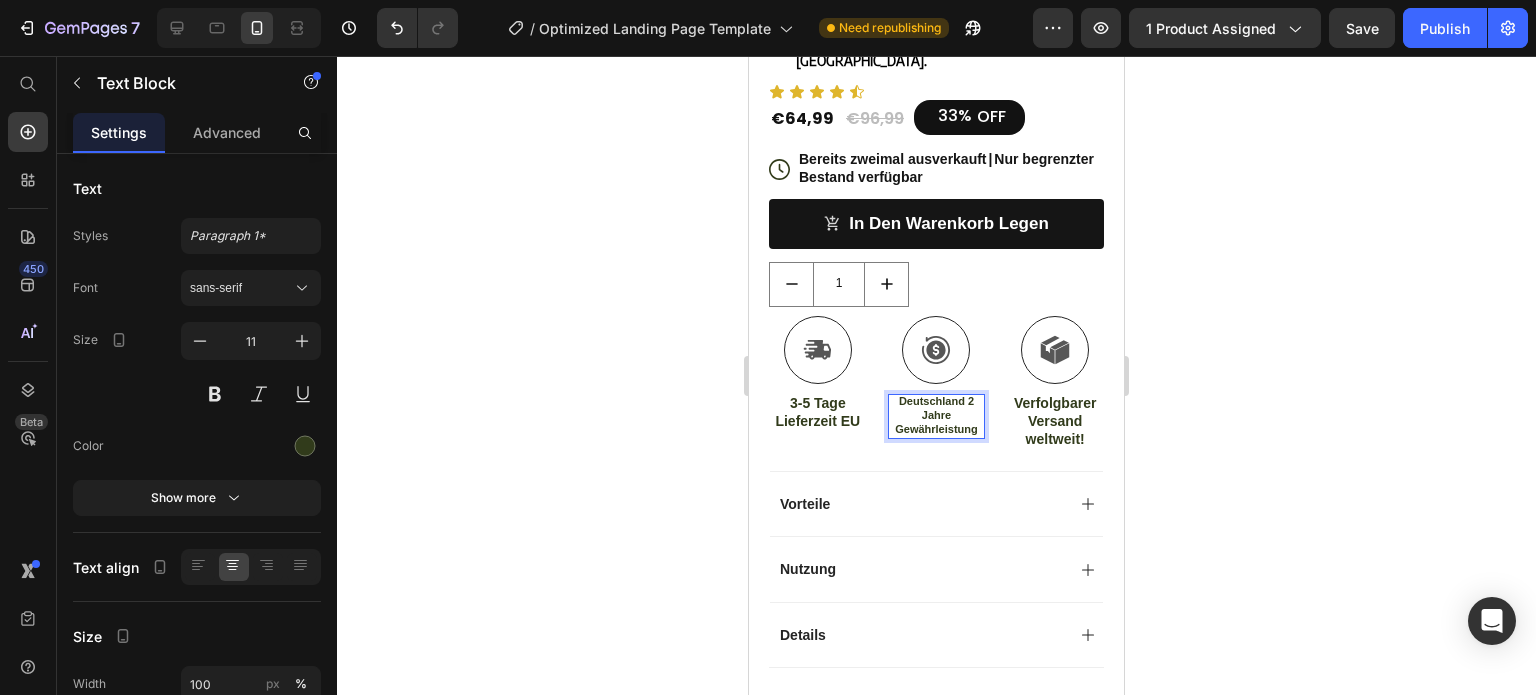 click on "Deutschland 2 Jahre Gewährleistung" at bounding box center (937, 415) 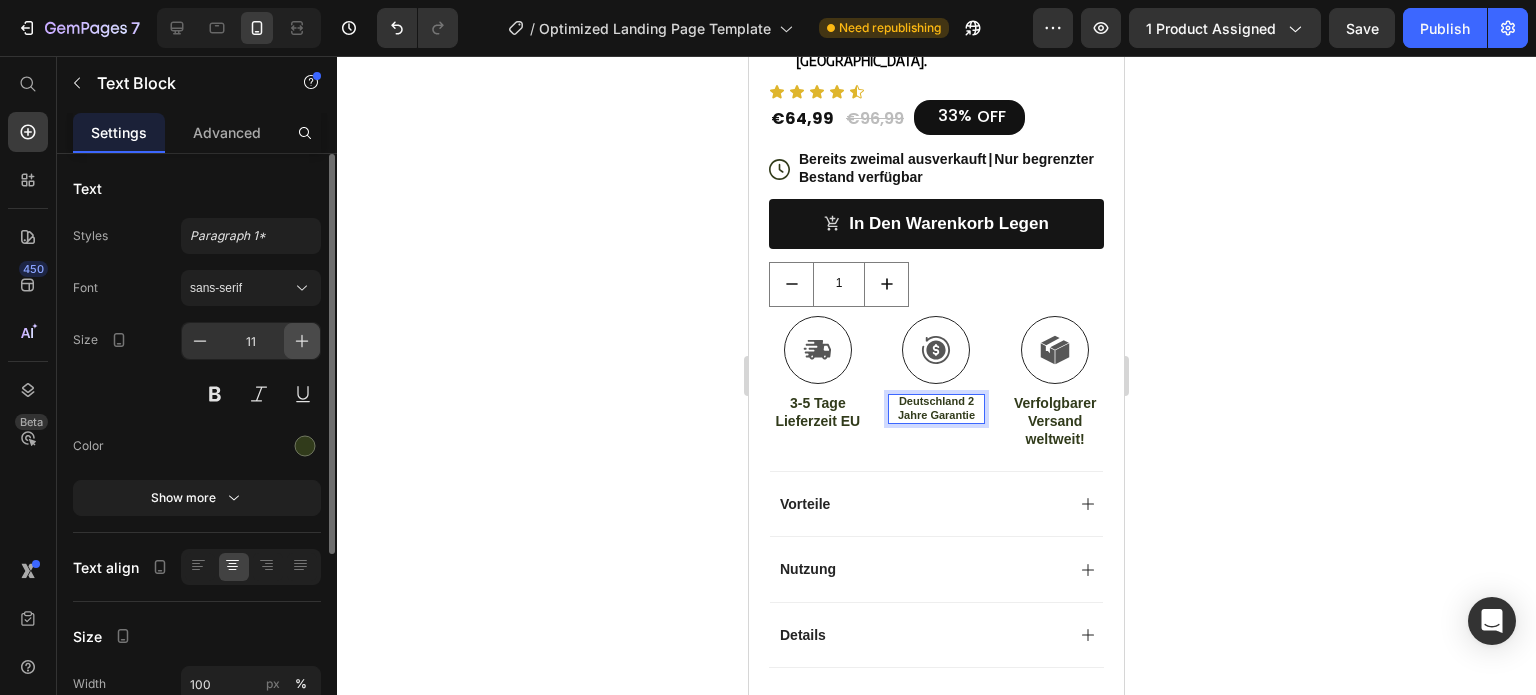 click 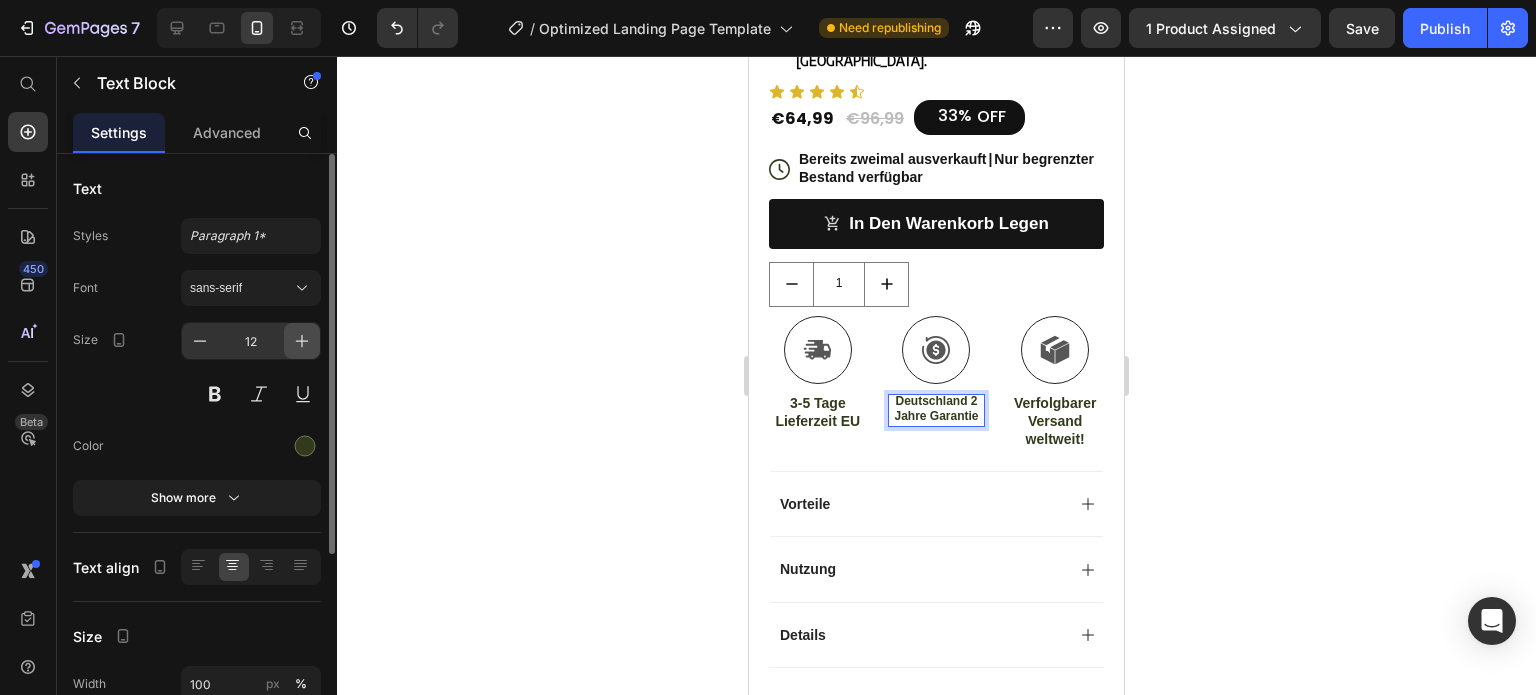 click 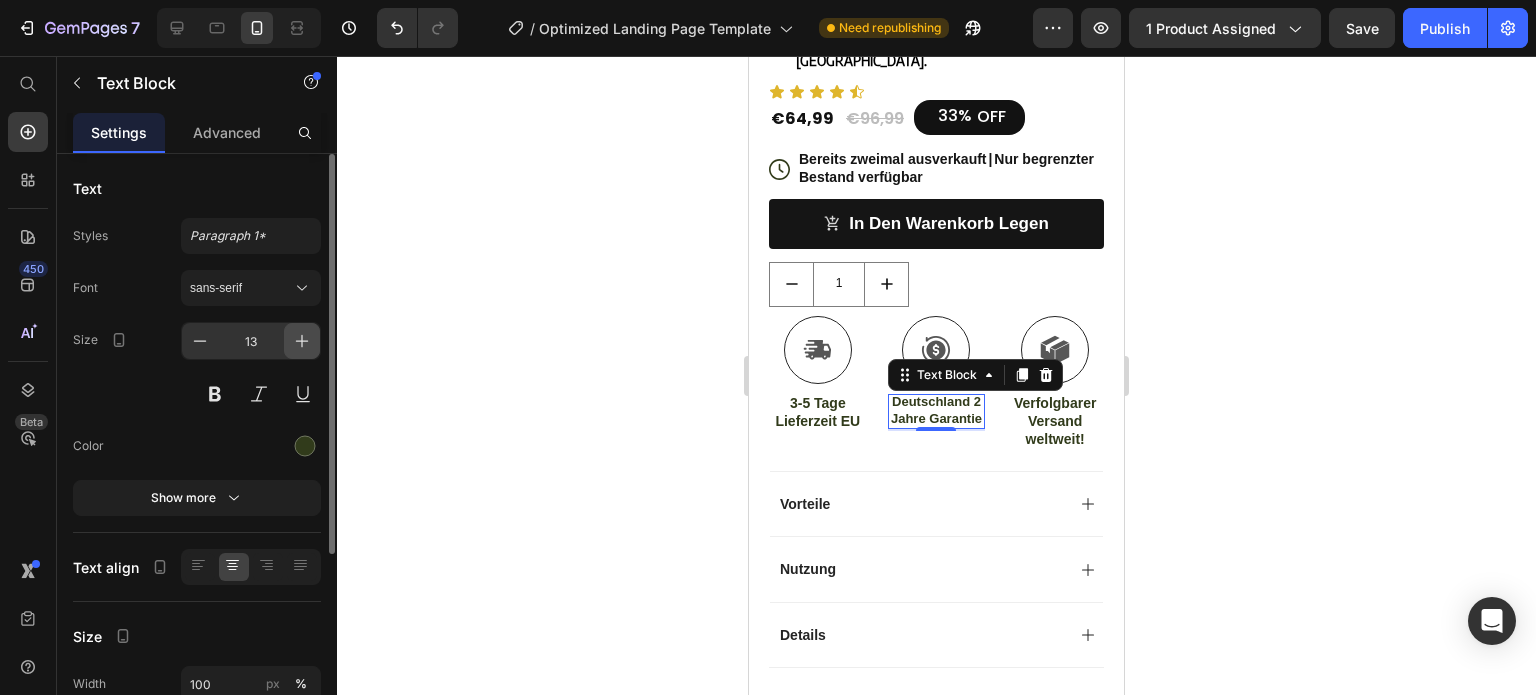 click 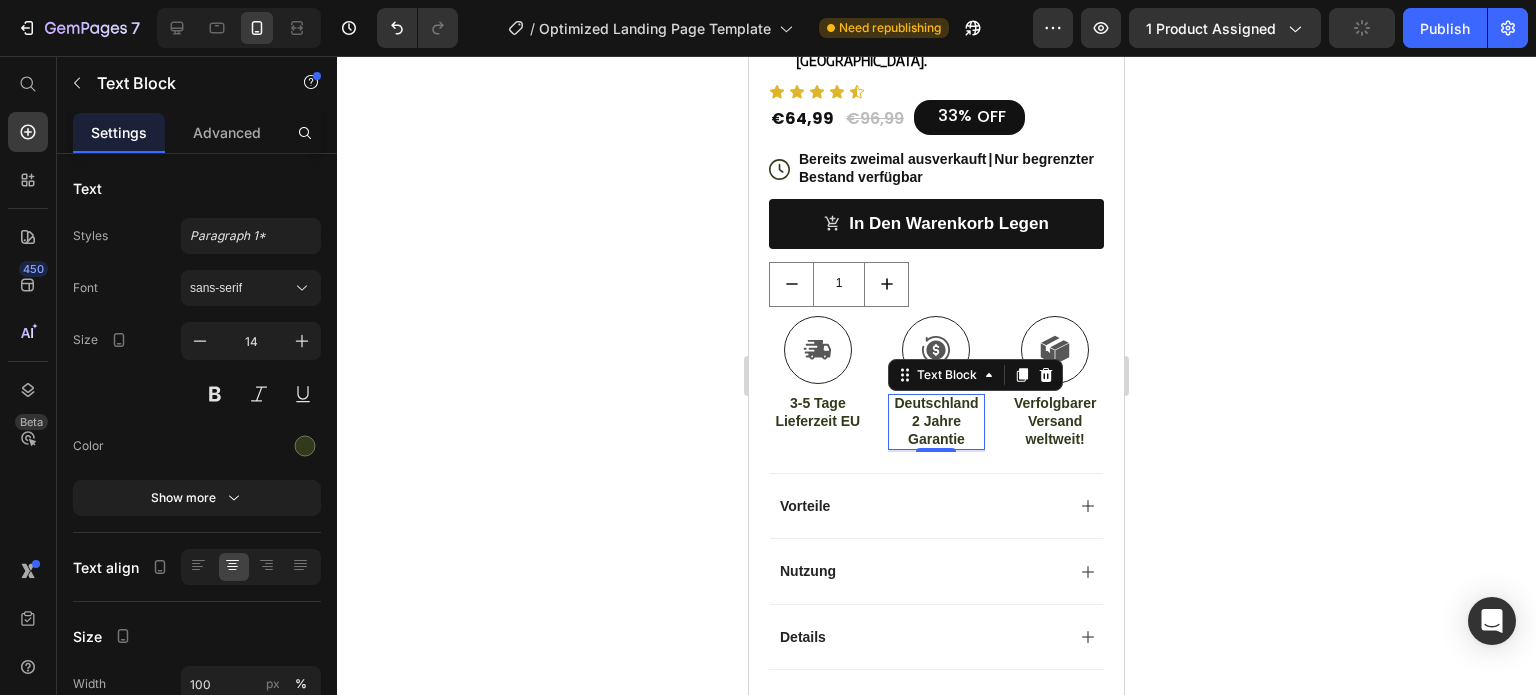 click 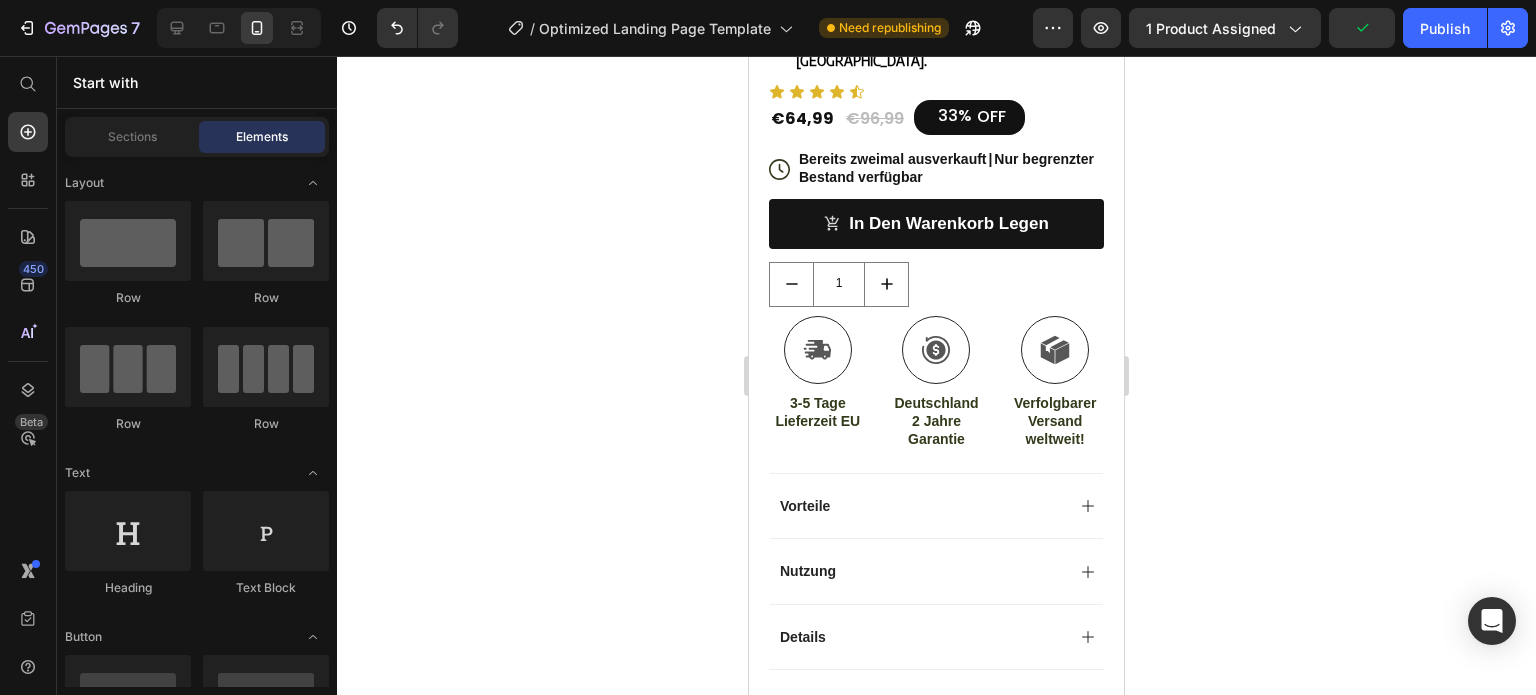 click 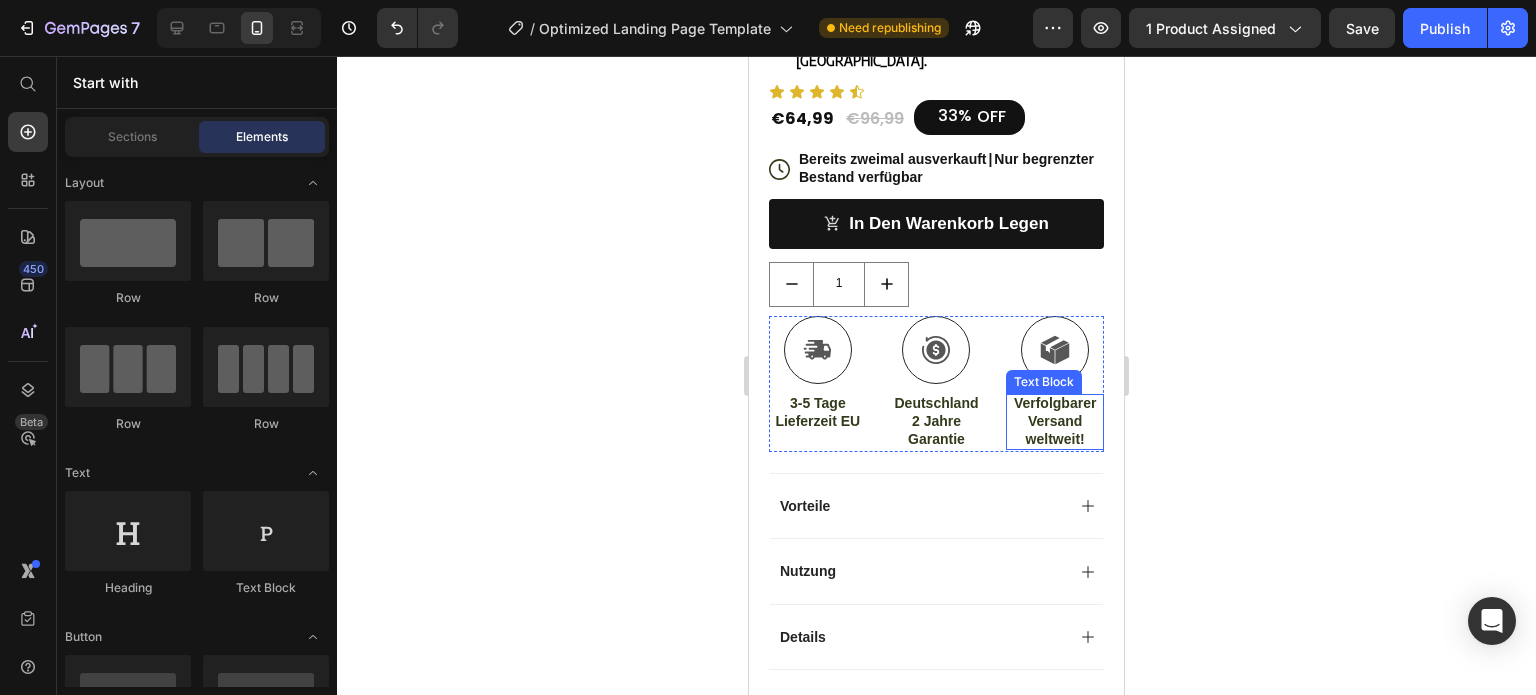 scroll, scrollTop: 700, scrollLeft: 0, axis: vertical 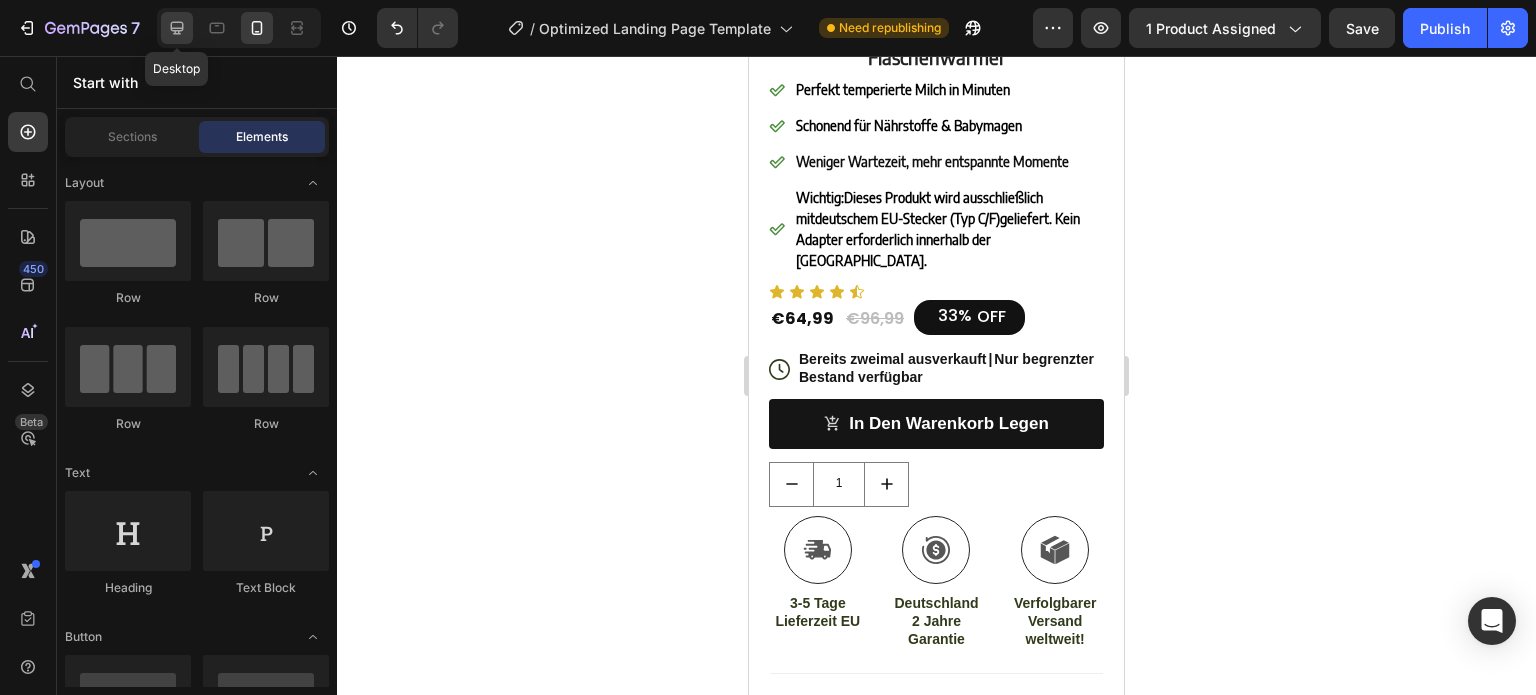 click 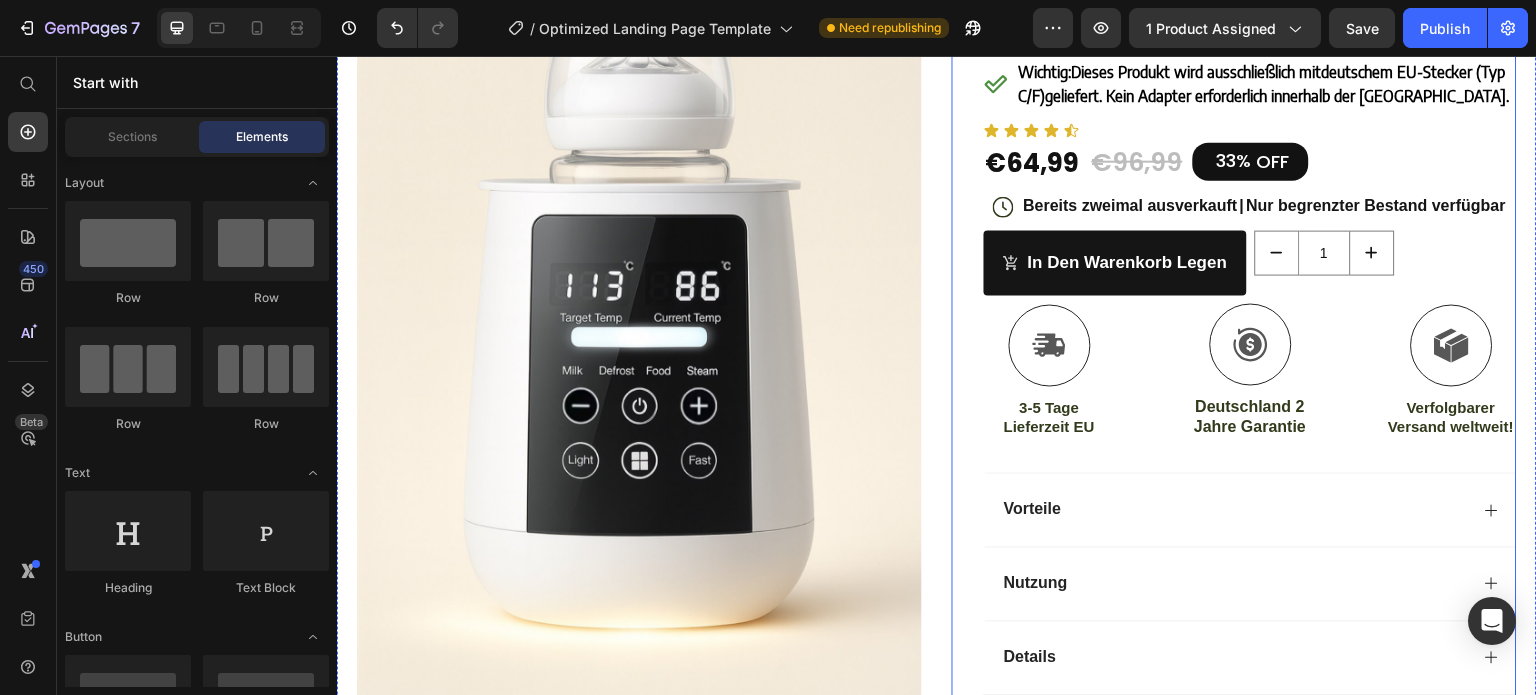 scroll, scrollTop: 0, scrollLeft: 0, axis: both 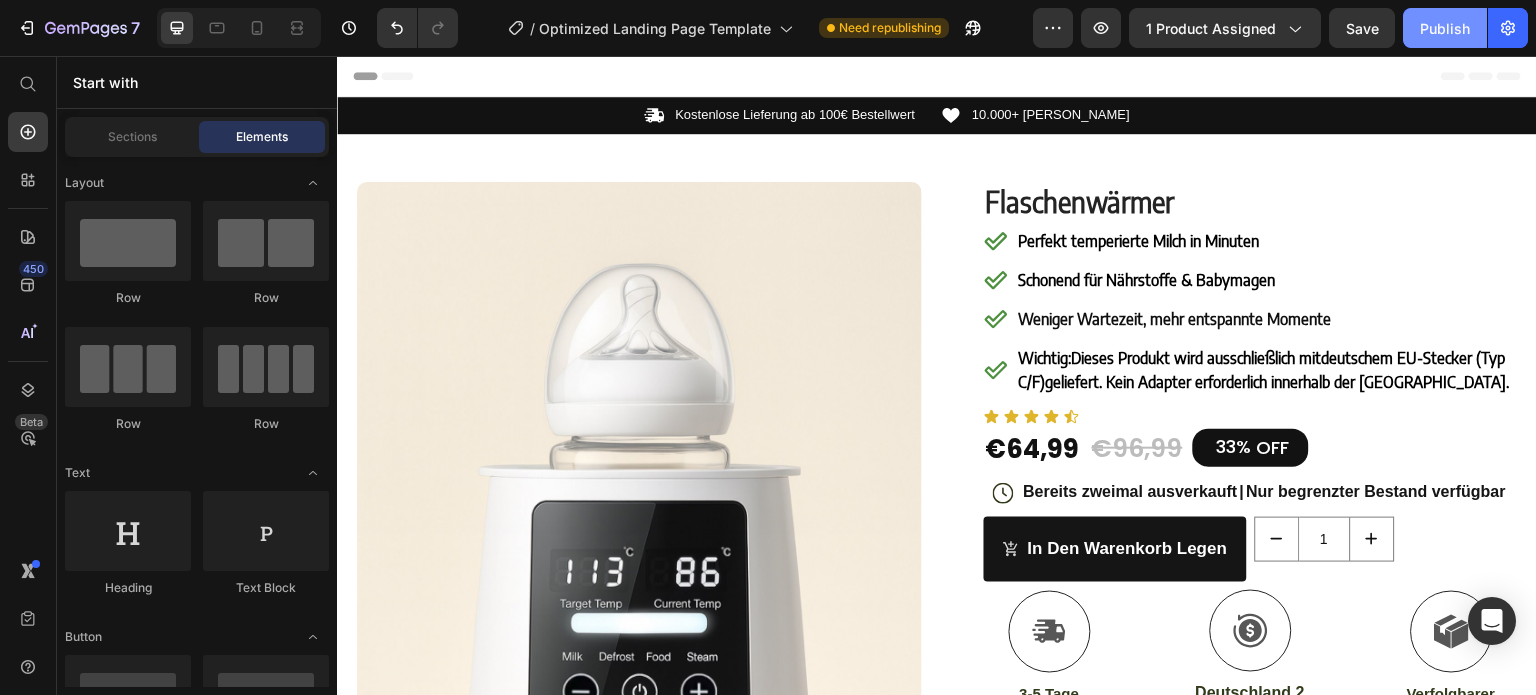 click on "Publish" at bounding box center (1445, 28) 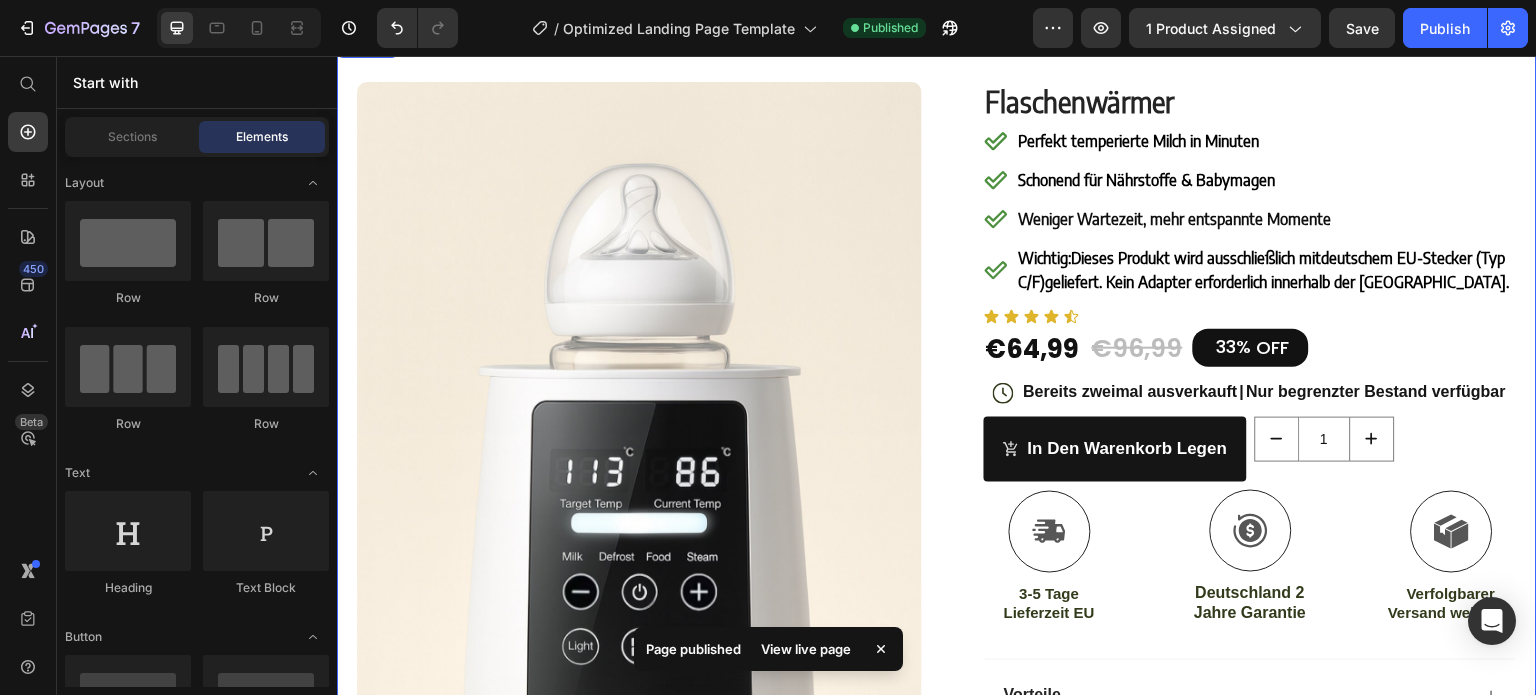 scroll, scrollTop: 0, scrollLeft: 0, axis: both 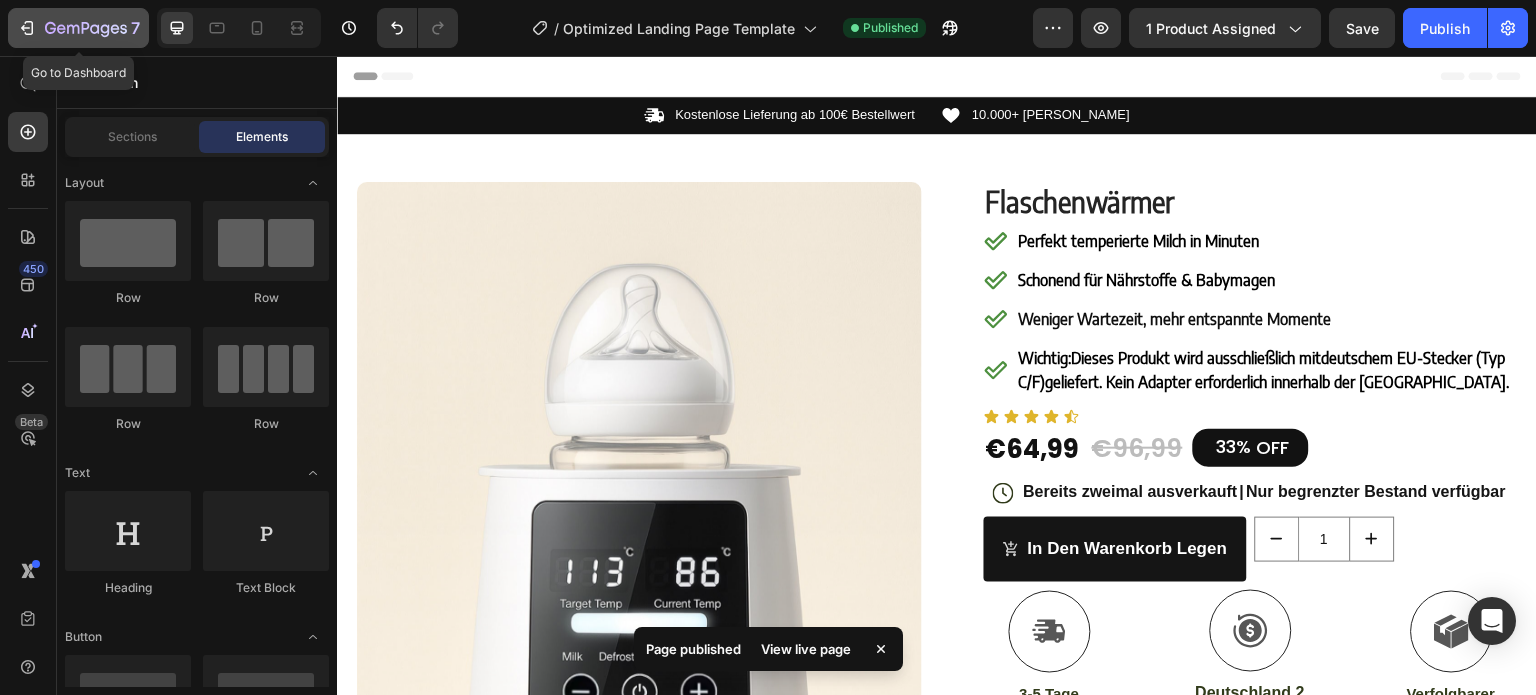 click 